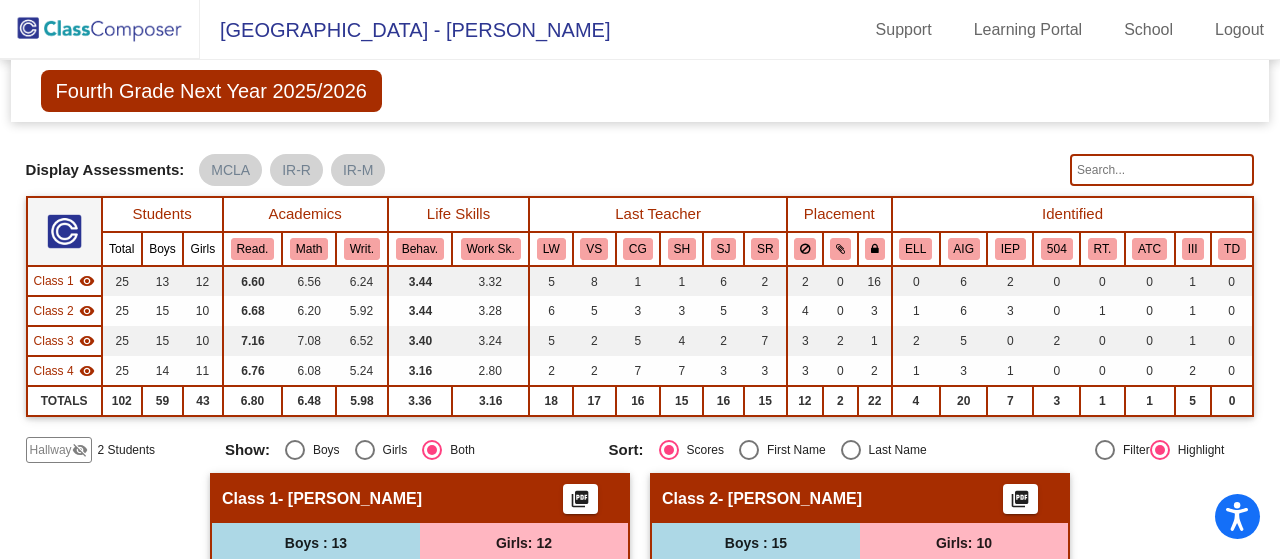 scroll, scrollTop: 0, scrollLeft: 0, axis: both 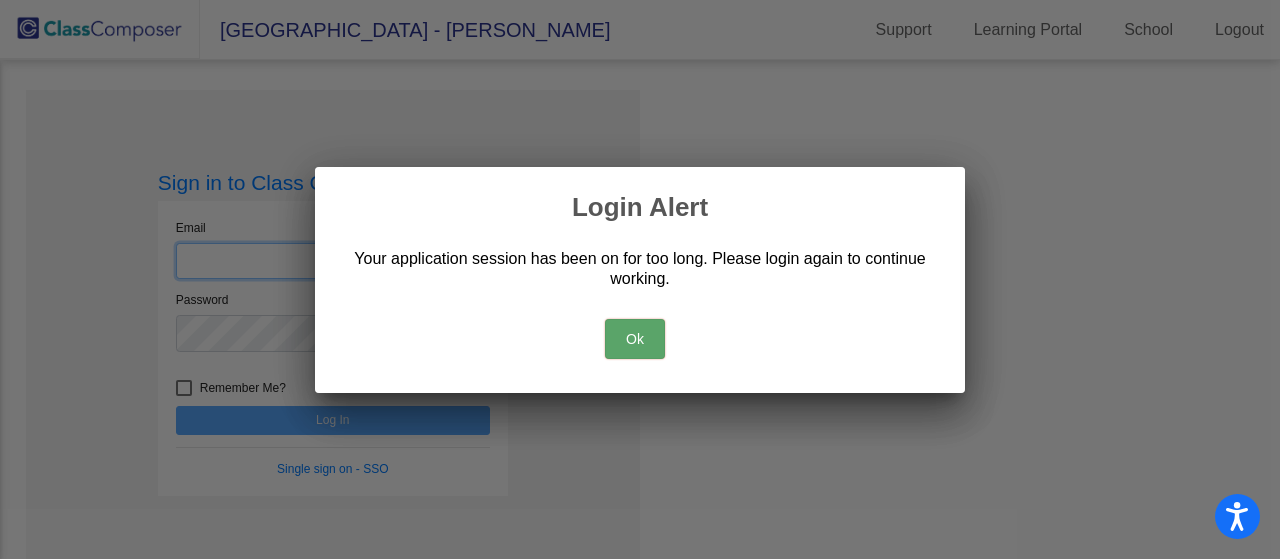 type 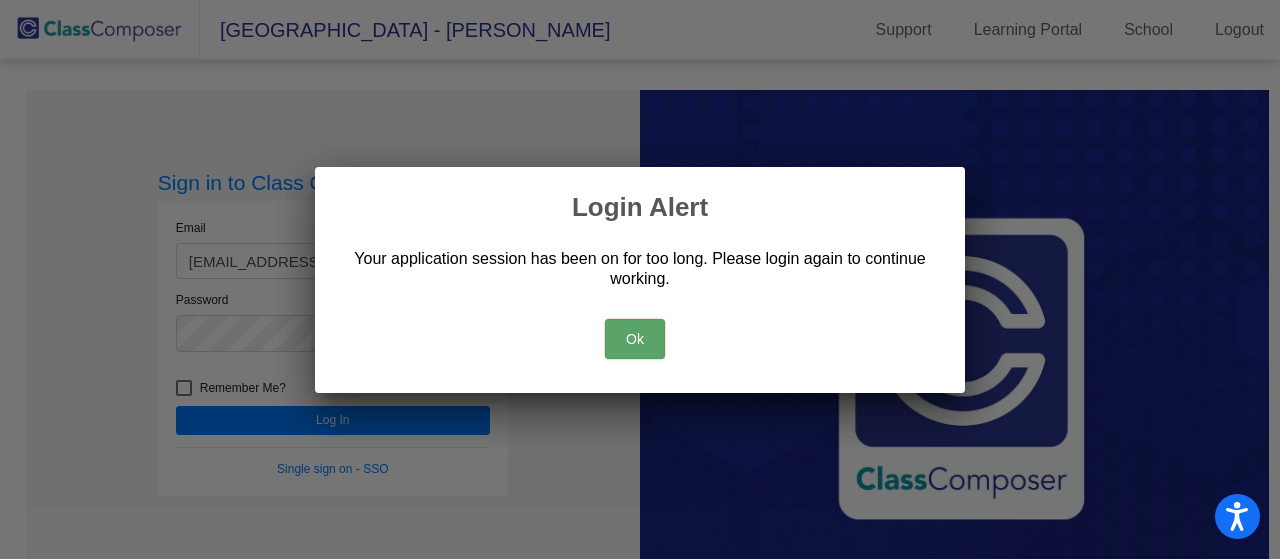 click on "Ok" at bounding box center (635, 339) 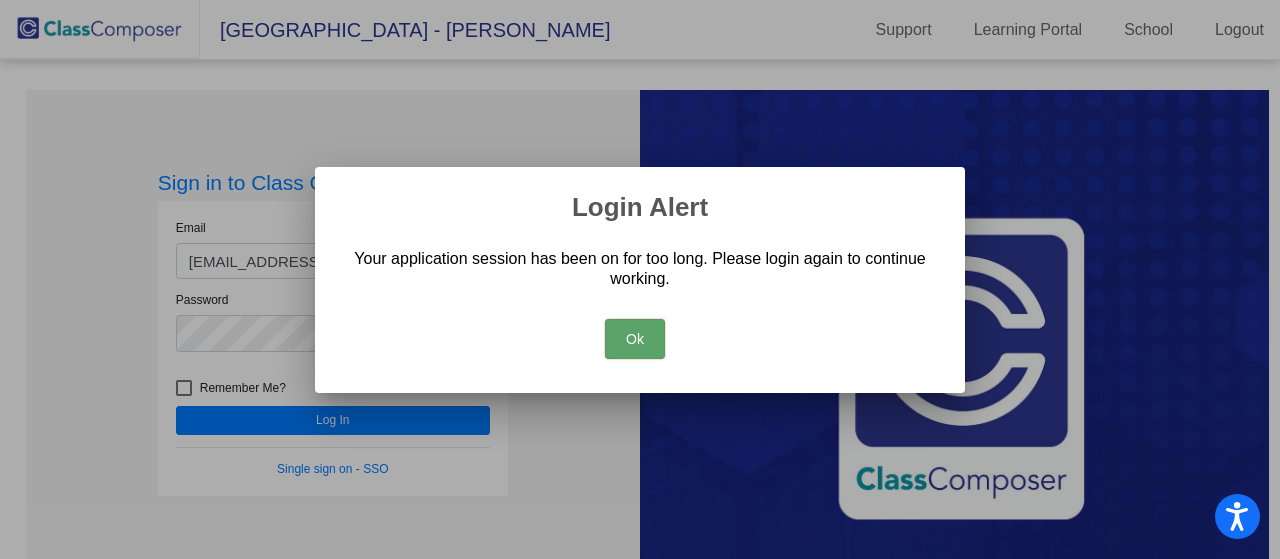 click on "Ok" at bounding box center (635, 339) 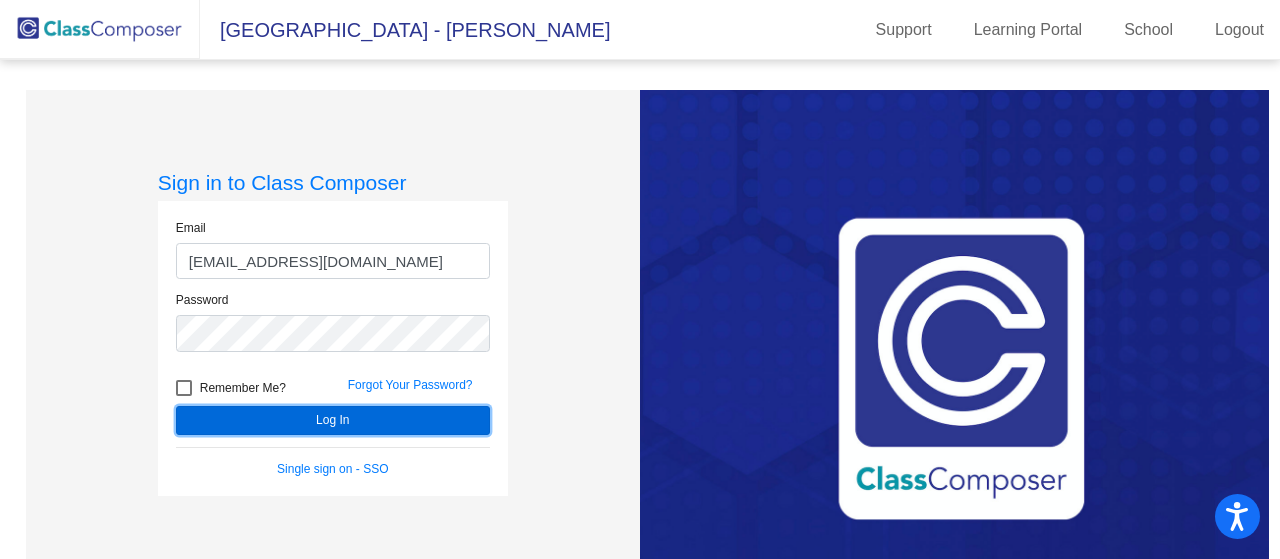click on "Log In" 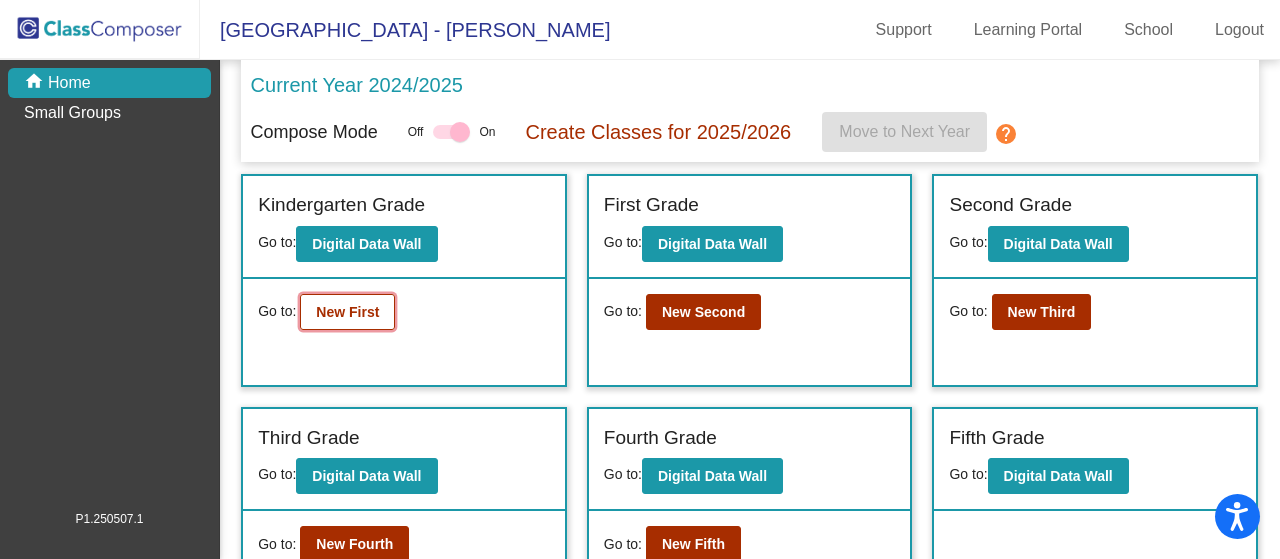 click on "New First" 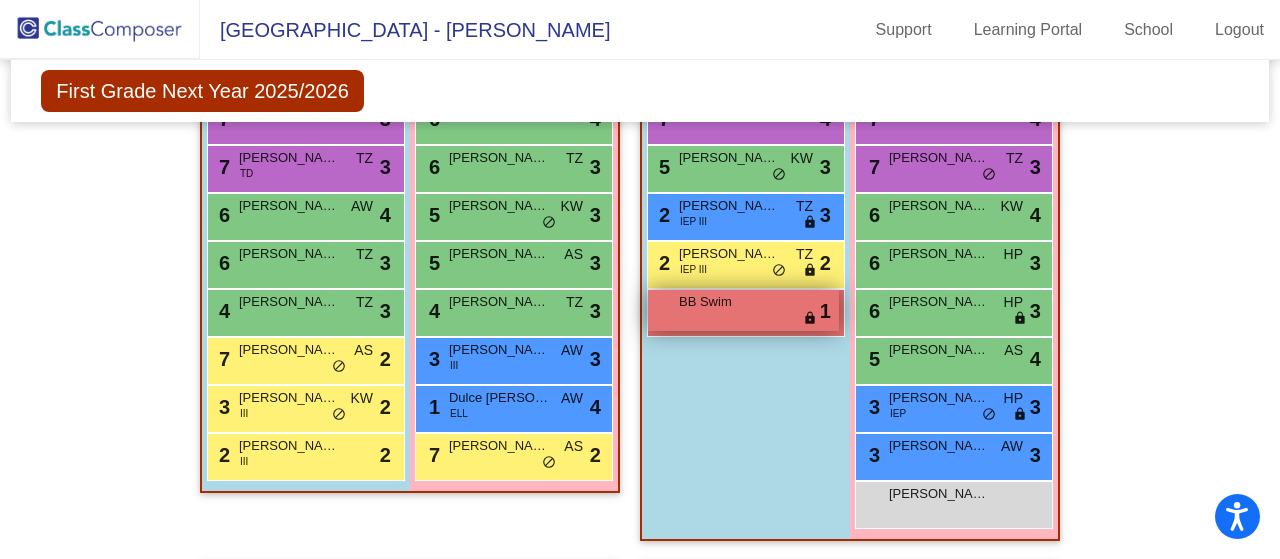 scroll, scrollTop: 1155, scrollLeft: 0, axis: vertical 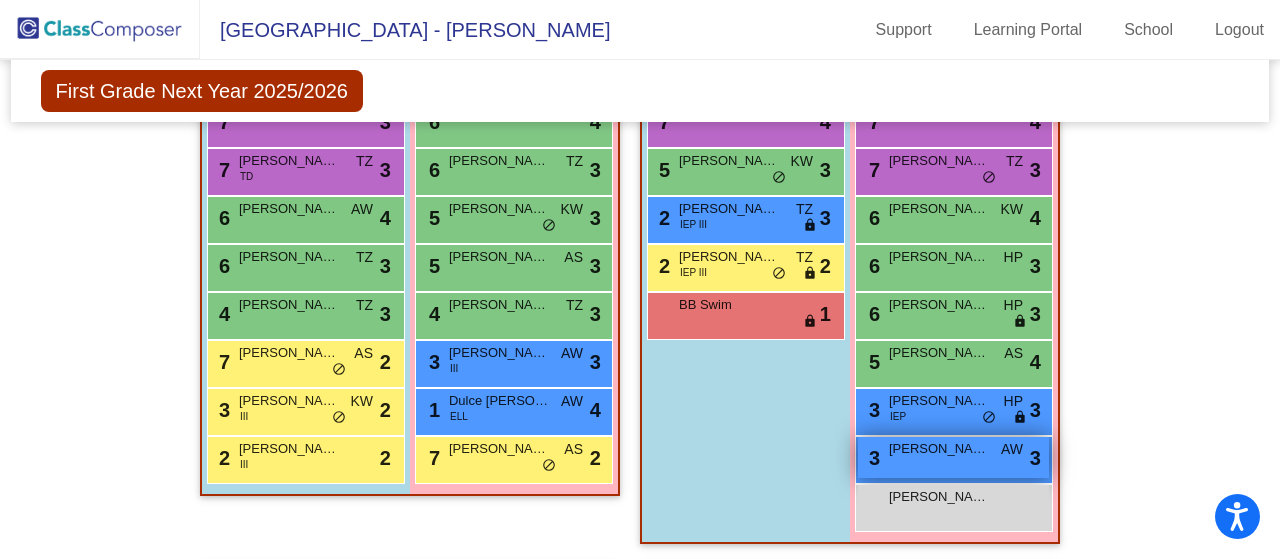 click on "[PERSON_NAME]" at bounding box center [939, 449] 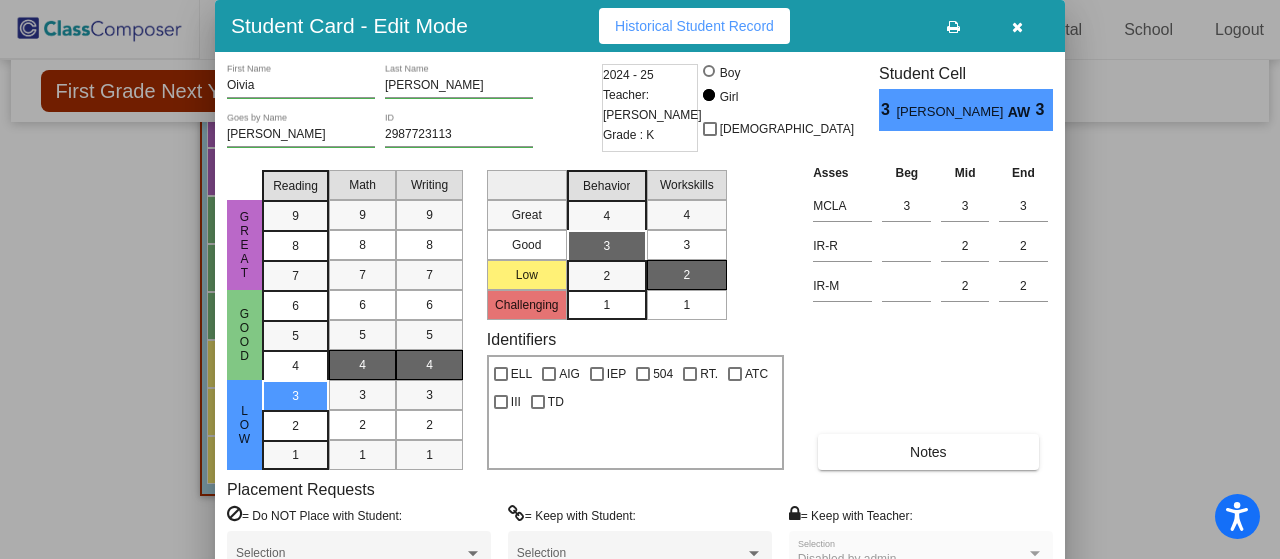 click at bounding box center [1017, 26] 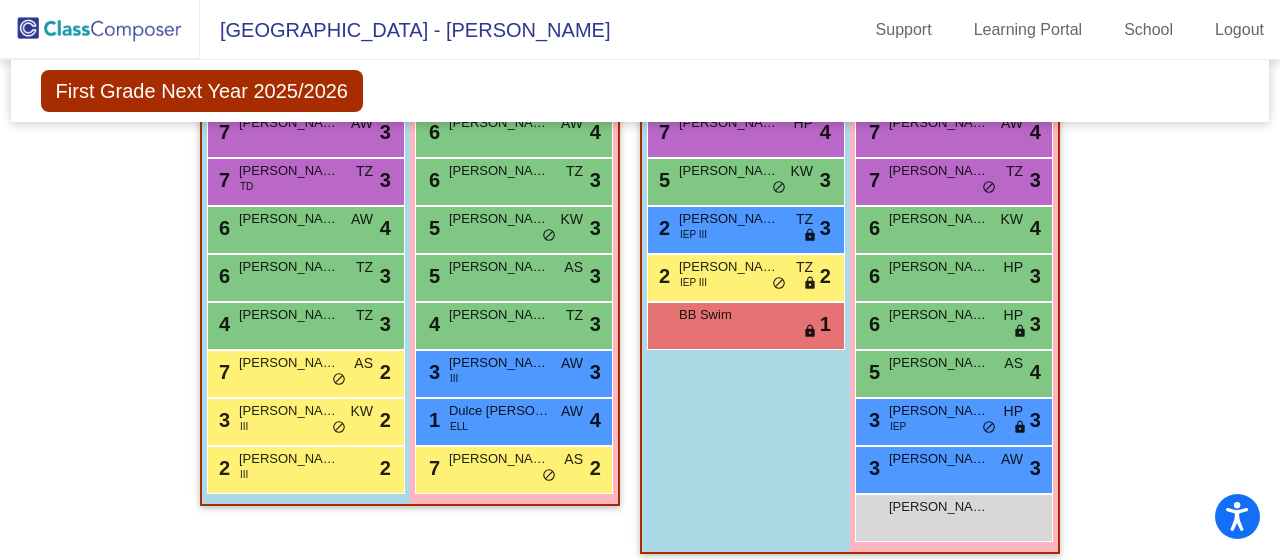 scroll, scrollTop: 1143, scrollLeft: 0, axis: vertical 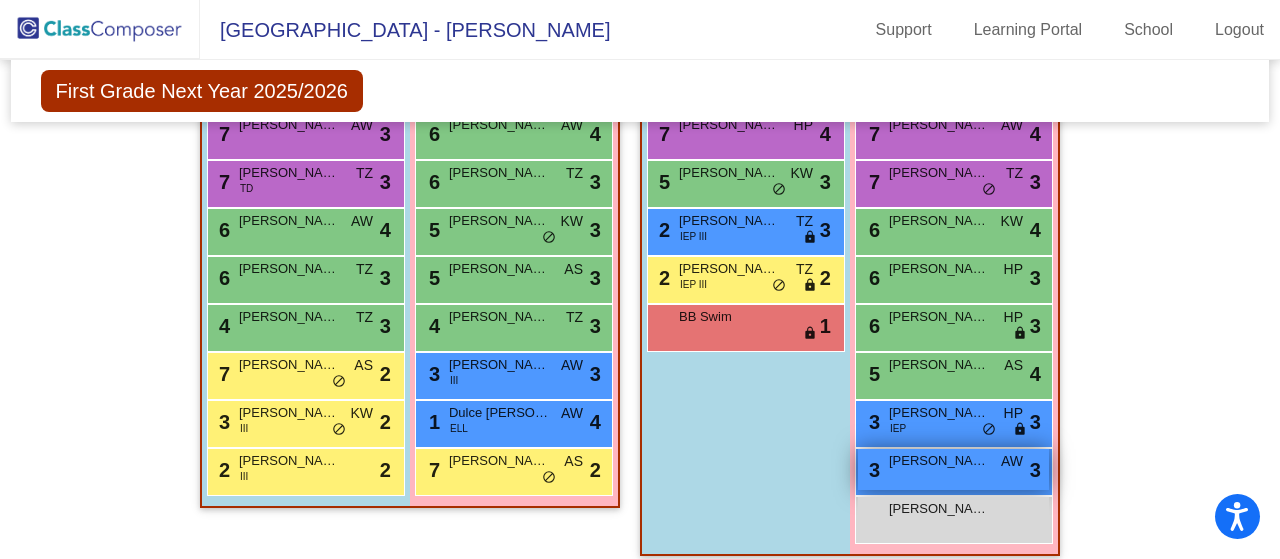 click on "3 [PERSON_NAME] AW lock do_not_disturb_alt 3" at bounding box center (953, 469) 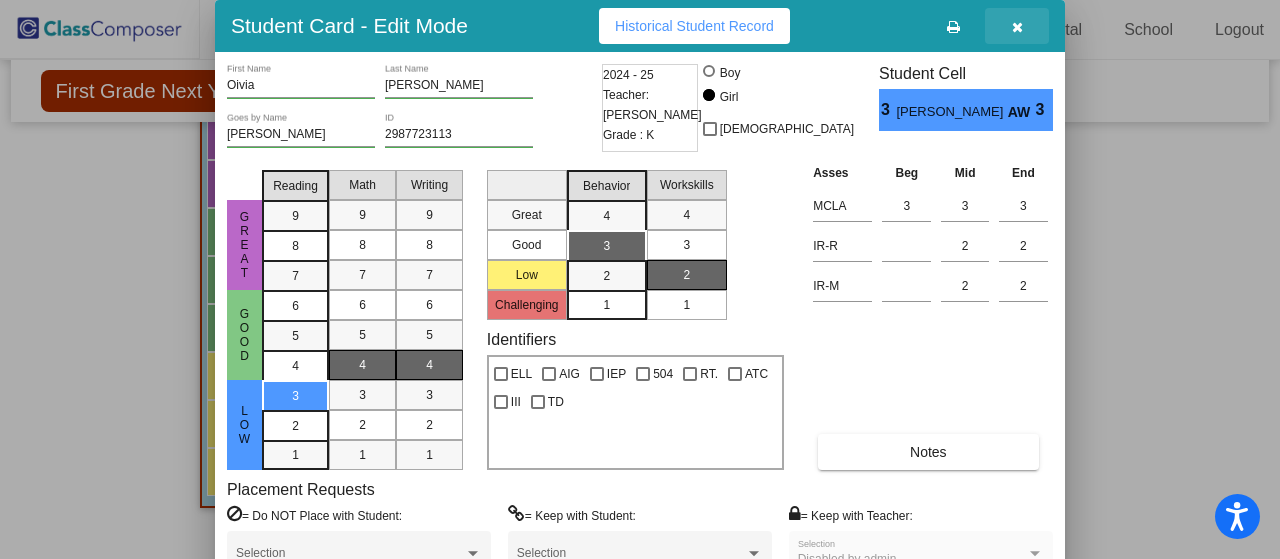 click at bounding box center (1017, 27) 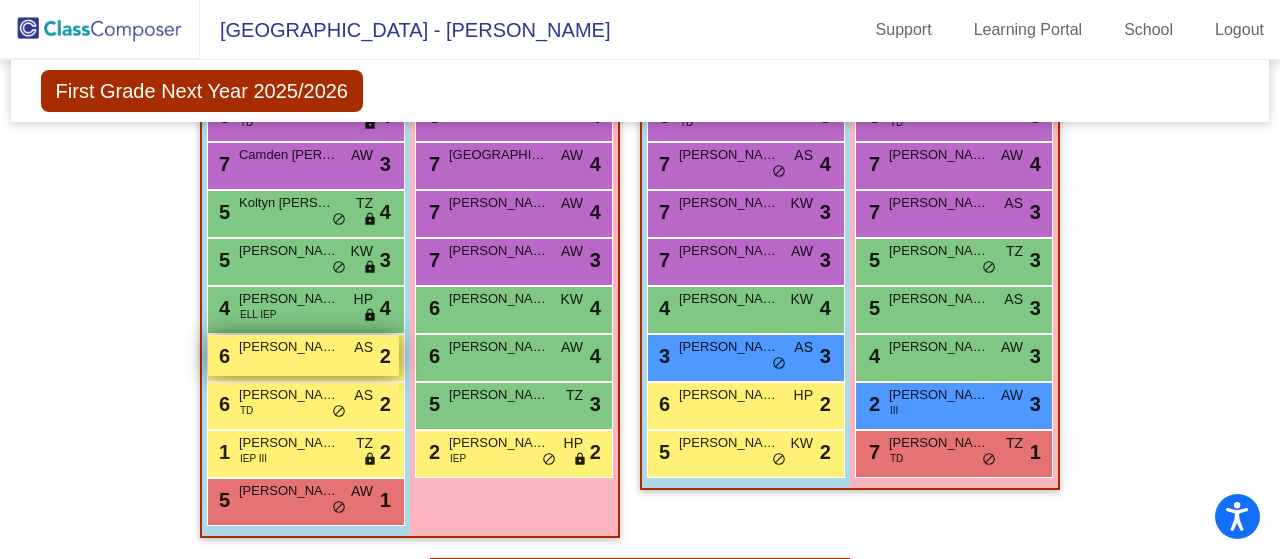 scroll, scrollTop: 1714, scrollLeft: 0, axis: vertical 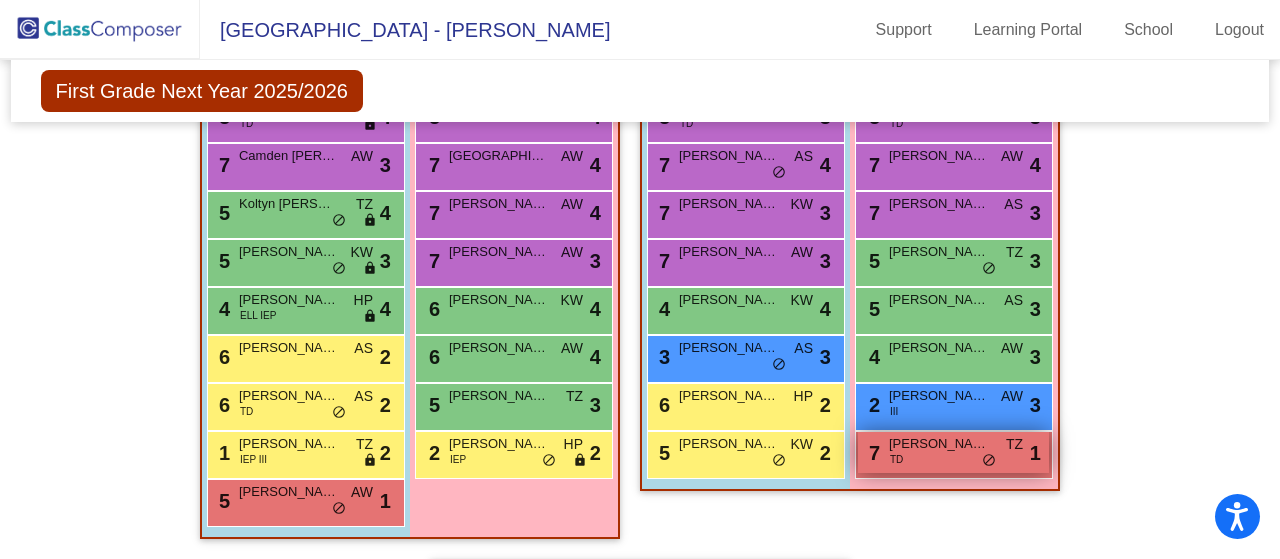 click on "7 [PERSON_NAME] TD TZ lock do_not_disturb_alt 1" at bounding box center [953, 452] 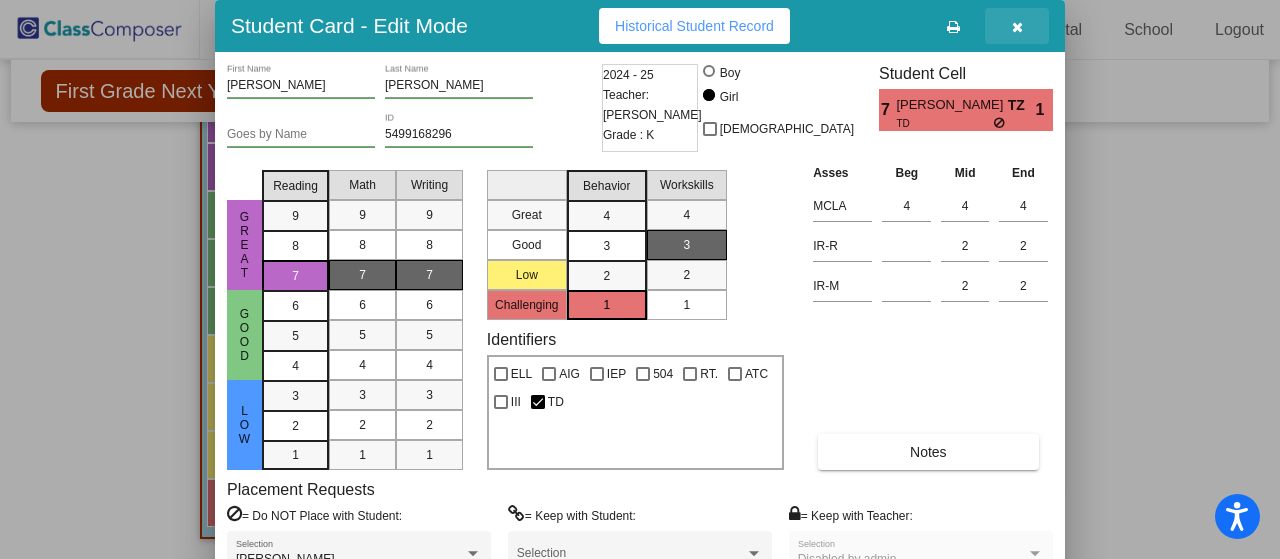 click at bounding box center [1017, 26] 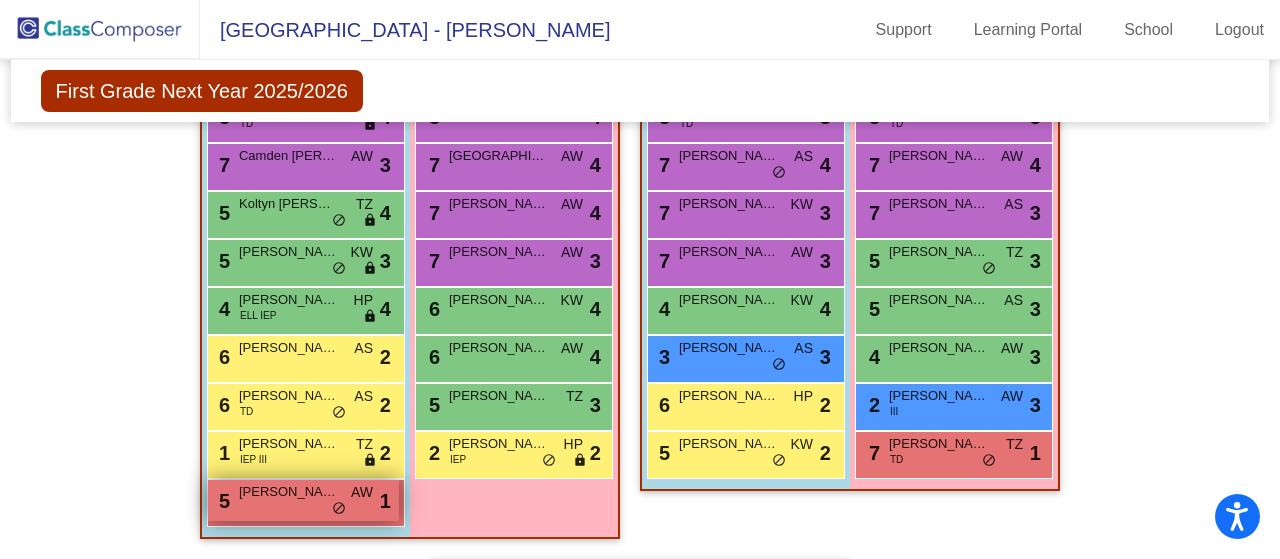 click on "5 [PERSON_NAME][US_STATE] AW lock do_not_disturb_alt 1" at bounding box center (303, 500) 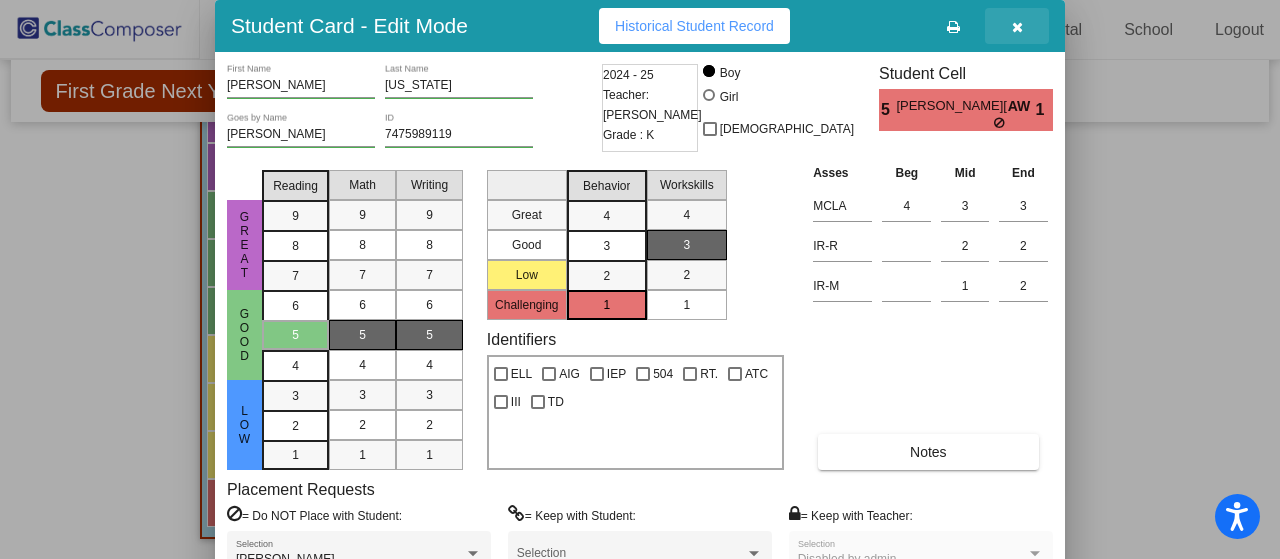 click at bounding box center [1017, 26] 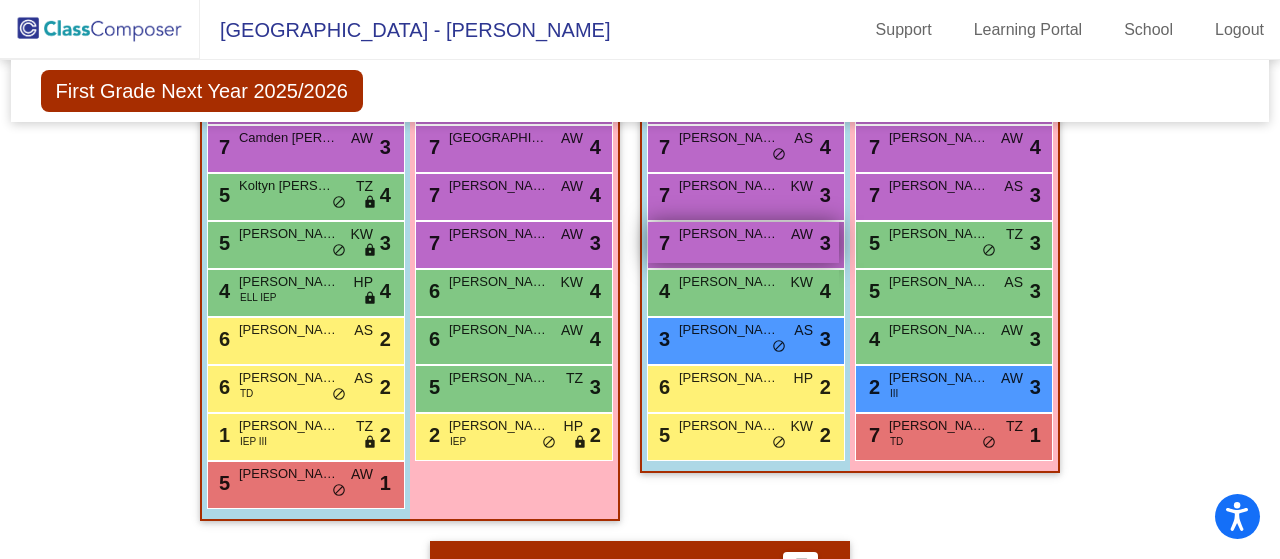 scroll, scrollTop: 1732, scrollLeft: 0, axis: vertical 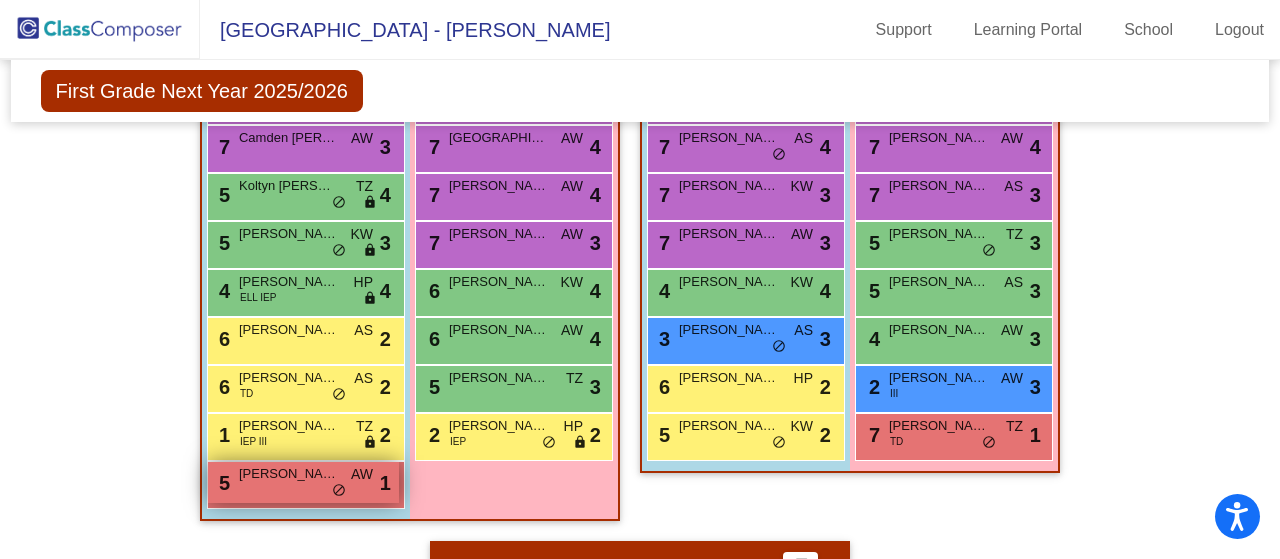 click on "5 [PERSON_NAME][US_STATE] AW lock do_not_disturb_alt 1" at bounding box center (303, 482) 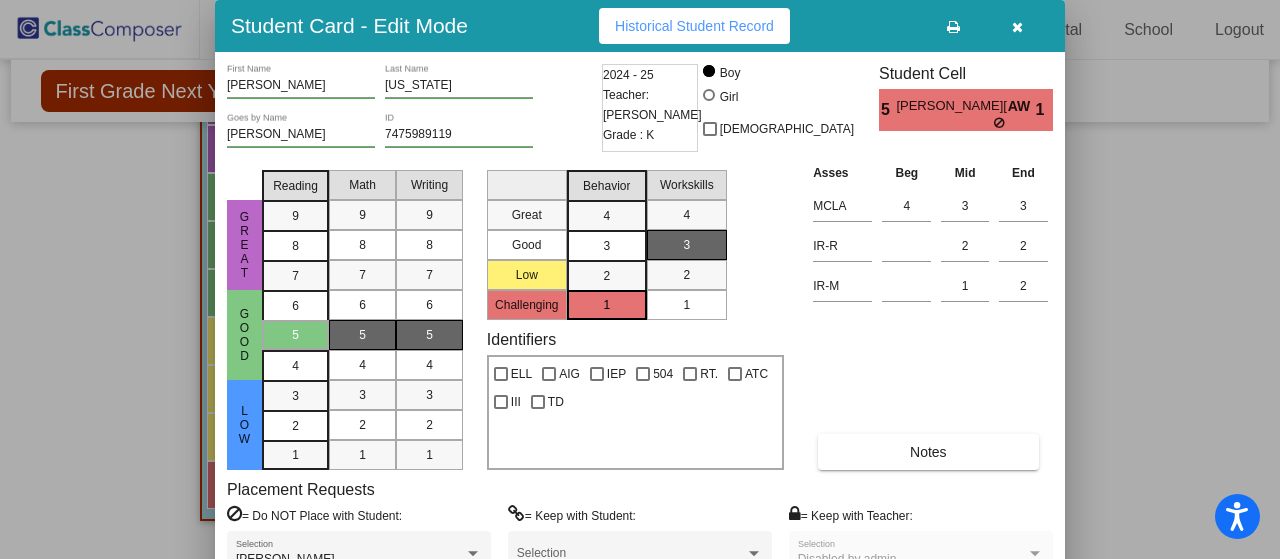 click at bounding box center (1017, 26) 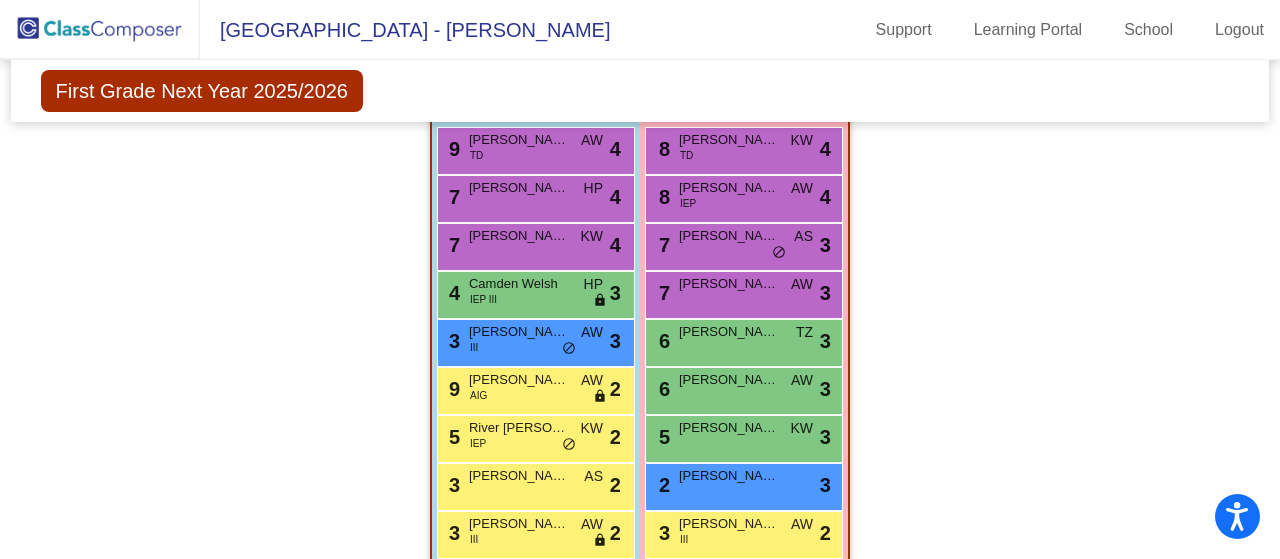 scroll, scrollTop: 2266, scrollLeft: 0, axis: vertical 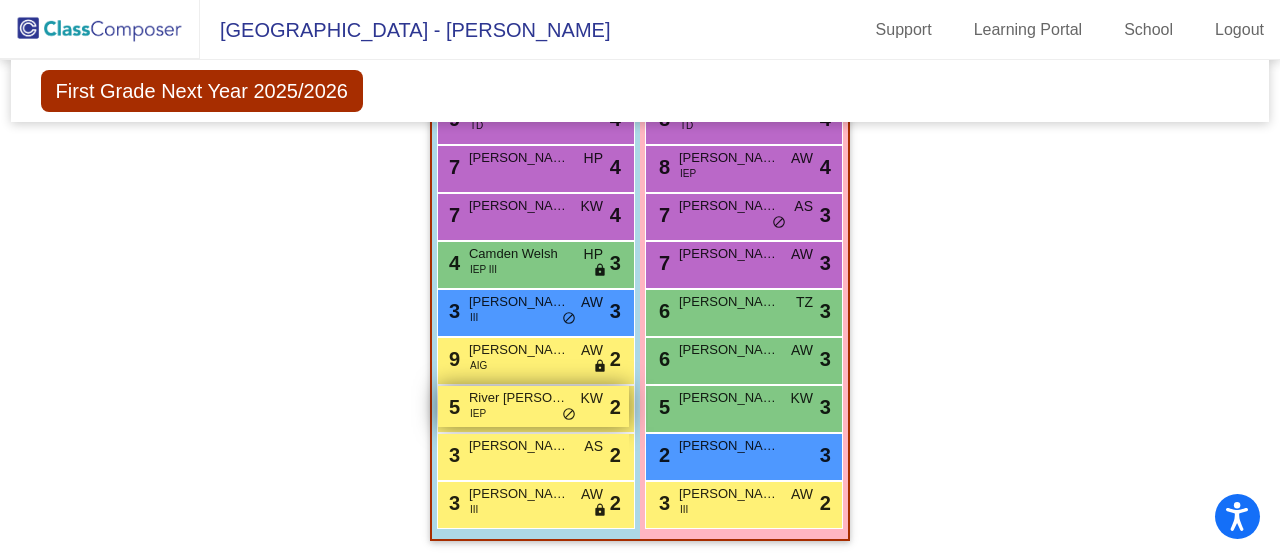 click on "5 River [PERSON_NAME] IEP KW lock do_not_disturb_alt 2" at bounding box center [533, 406] 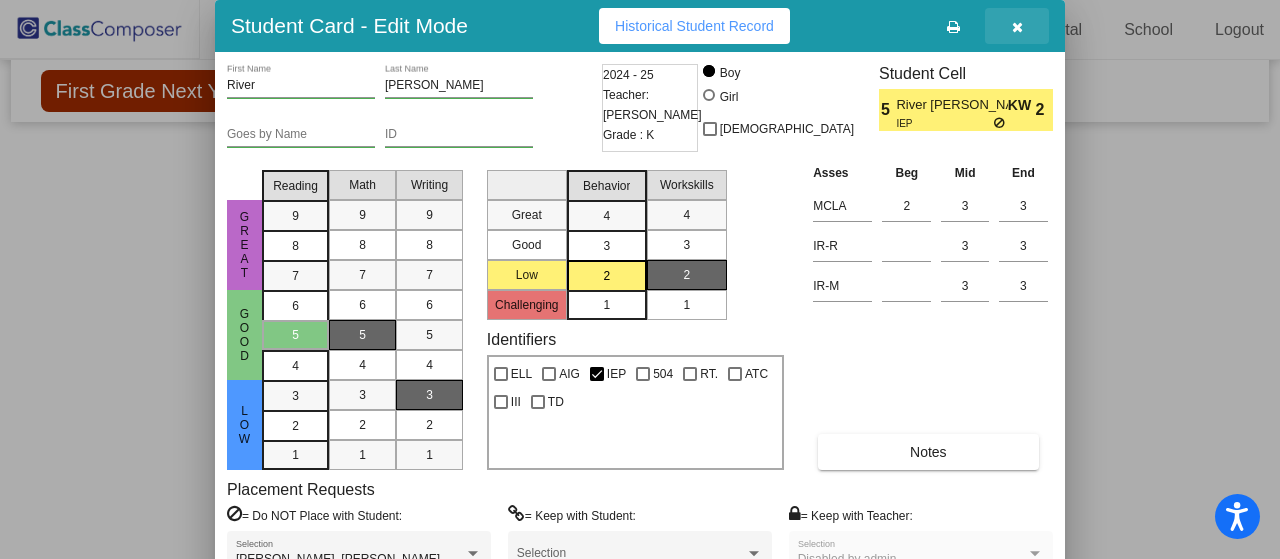 click at bounding box center [1017, 26] 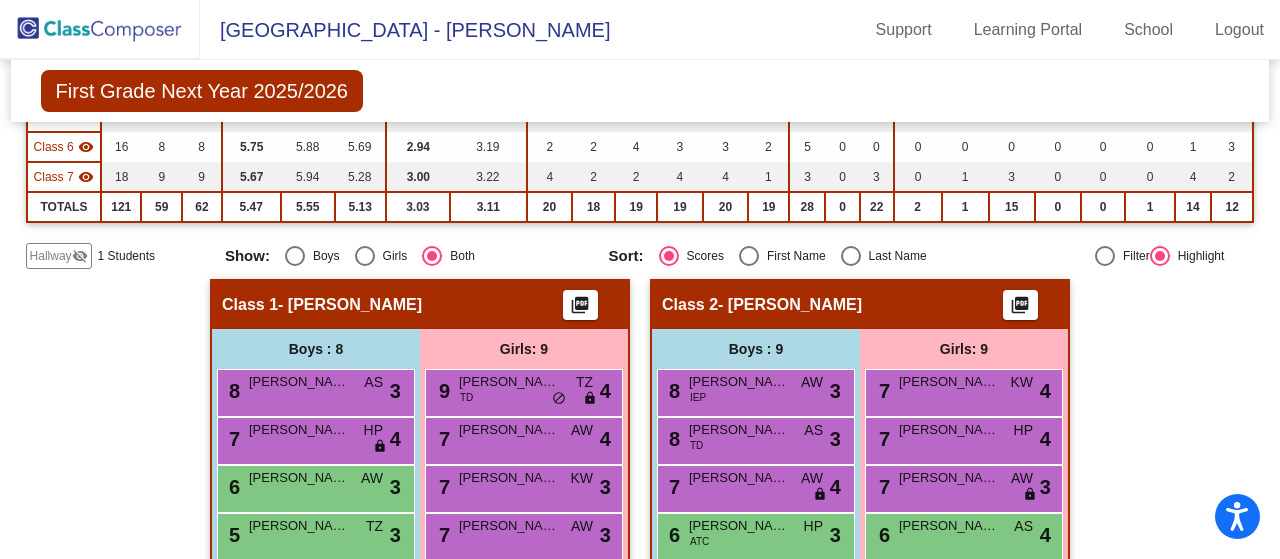 scroll, scrollTop: 0, scrollLeft: 0, axis: both 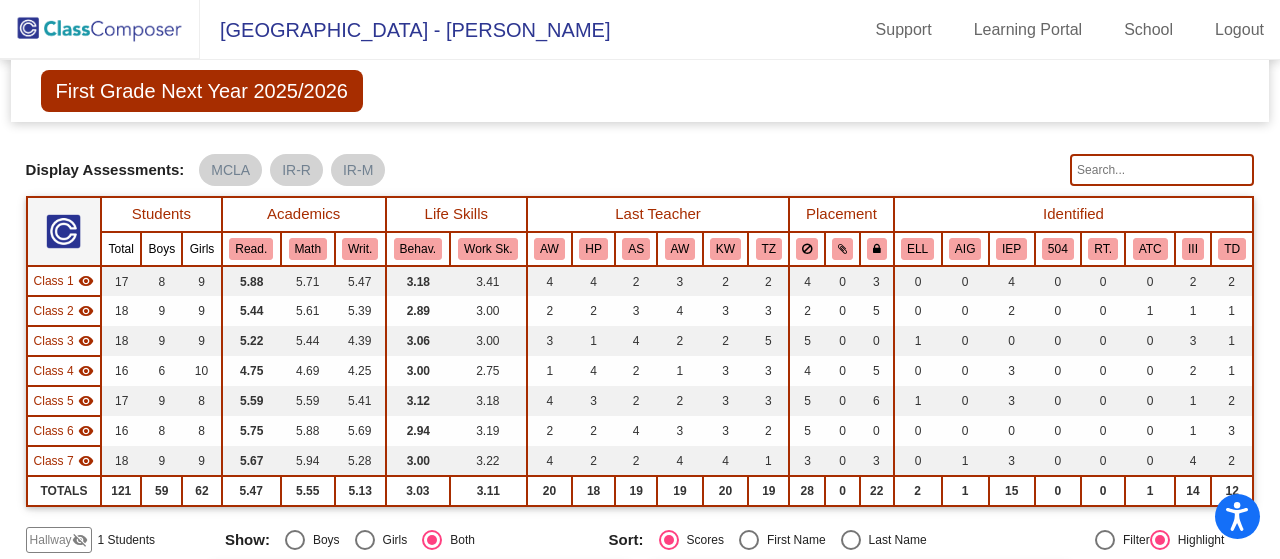 click 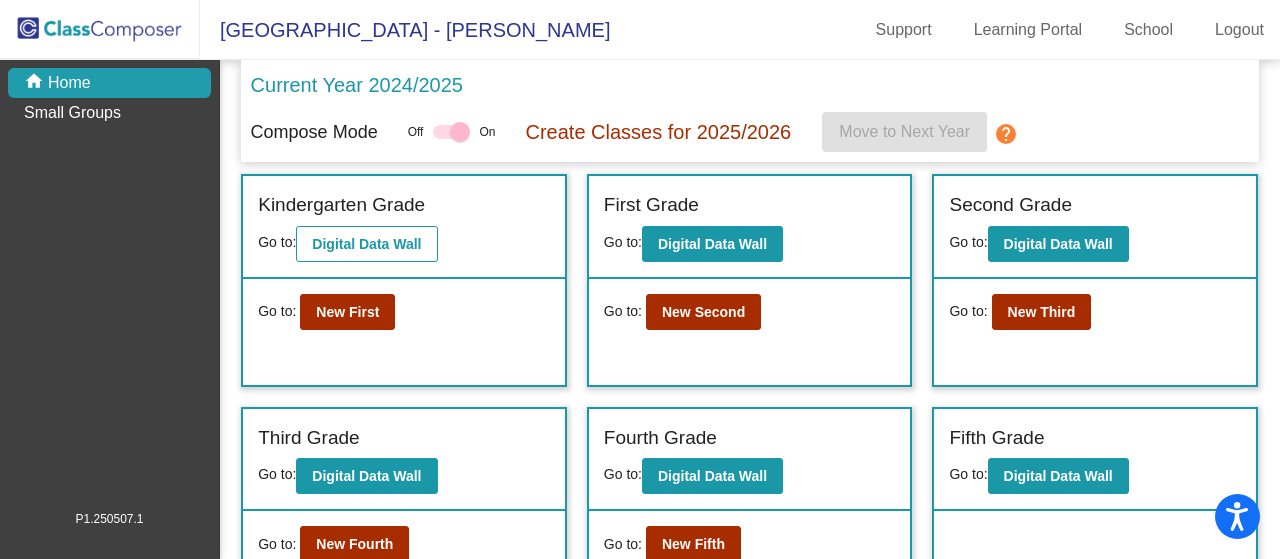 scroll, scrollTop: 58, scrollLeft: 0, axis: vertical 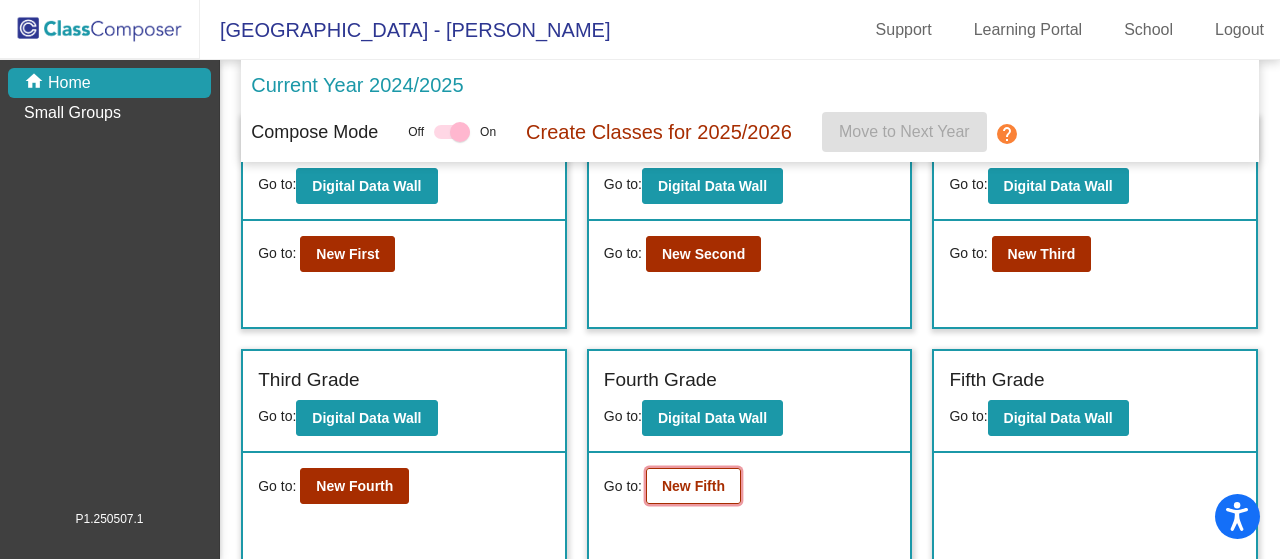 click on "New Fifth" 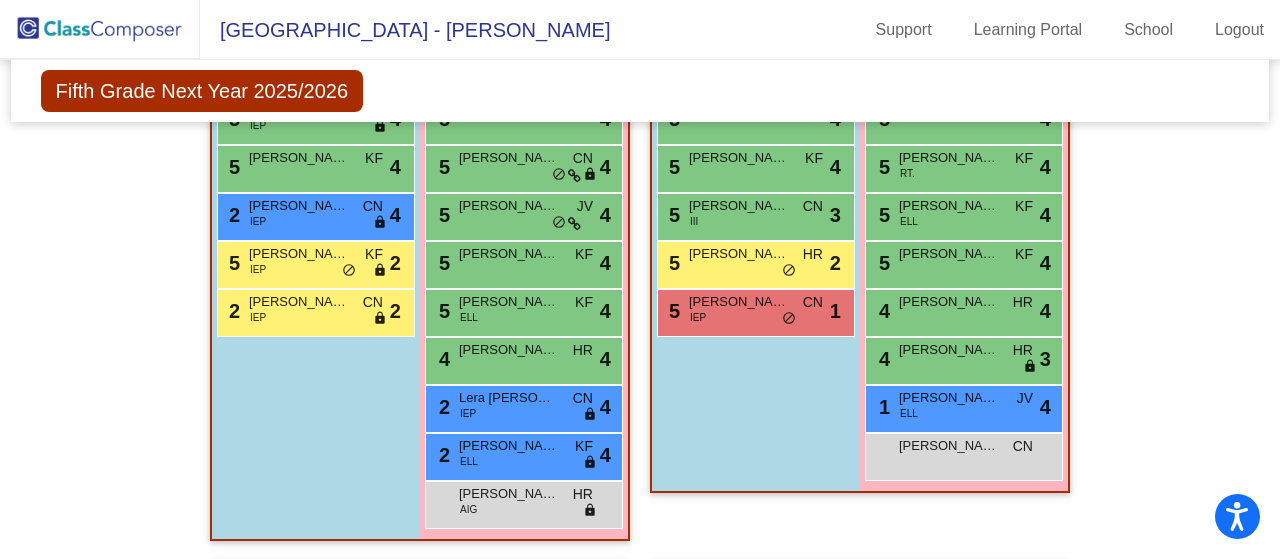 scroll, scrollTop: 755, scrollLeft: 0, axis: vertical 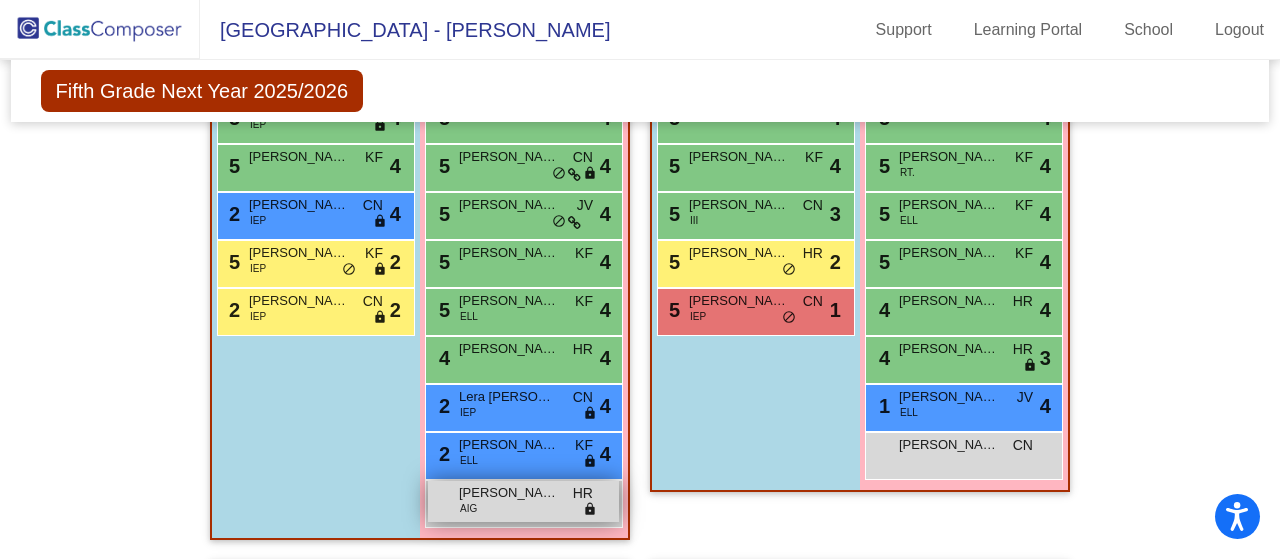 click on "[PERSON_NAME]" at bounding box center [509, 493] 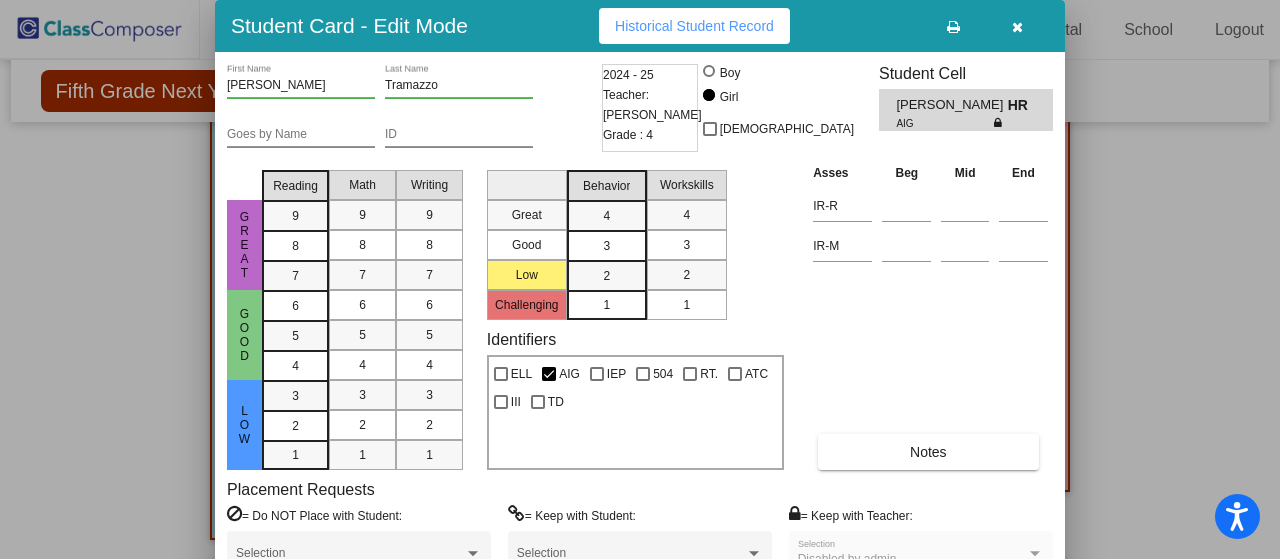 click at bounding box center (1017, 27) 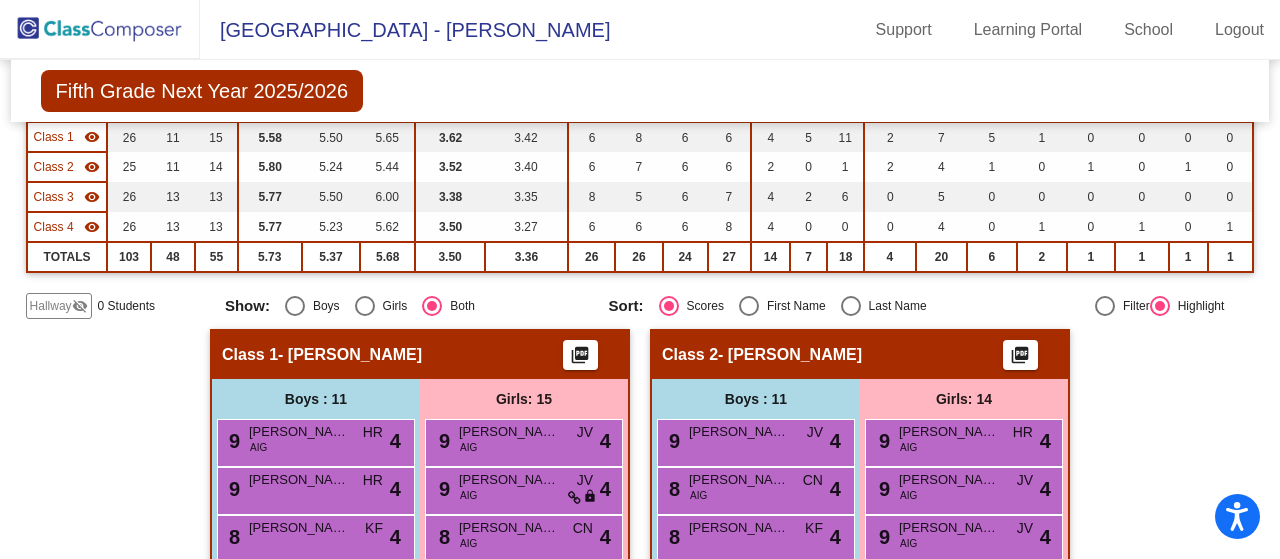 scroll, scrollTop: 0, scrollLeft: 0, axis: both 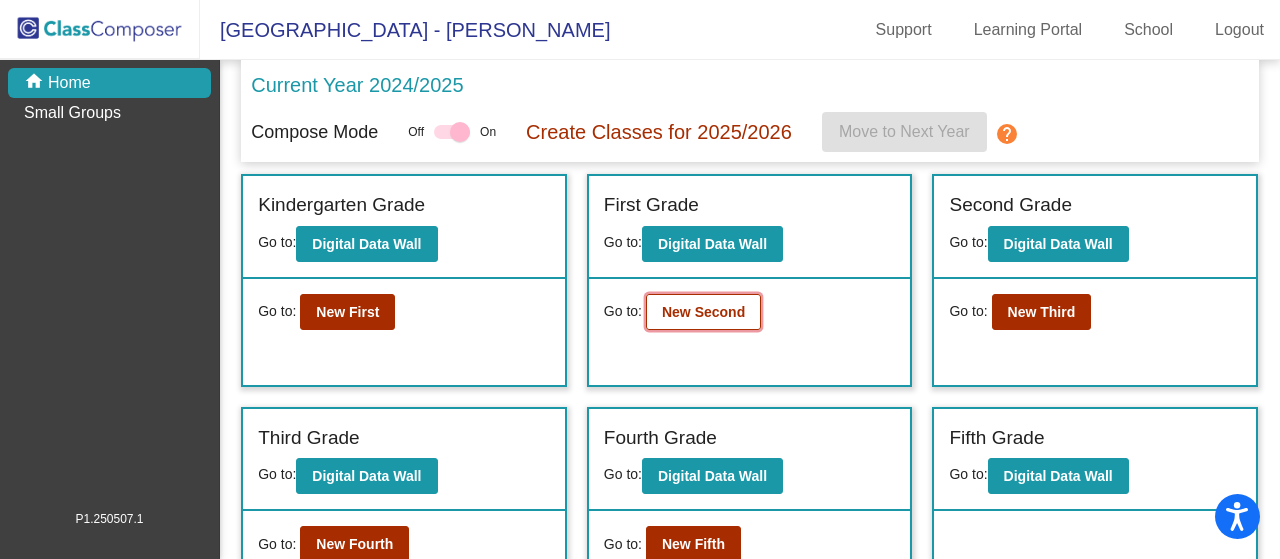 click on "New Second" 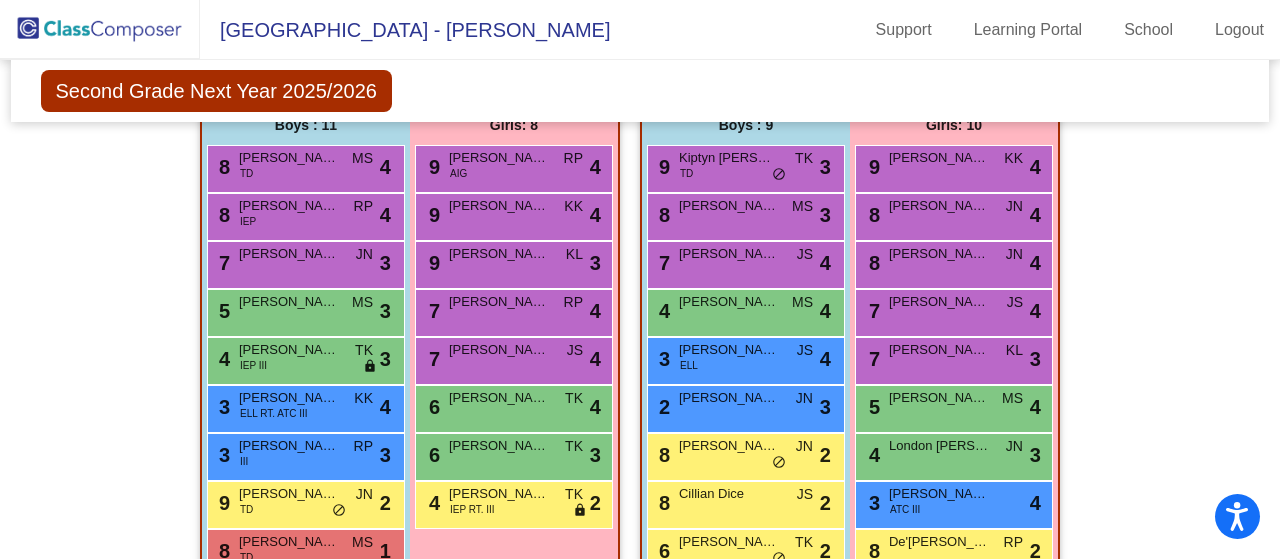 scroll, scrollTop: 1818, scrollLeft: 0, axis: vertical 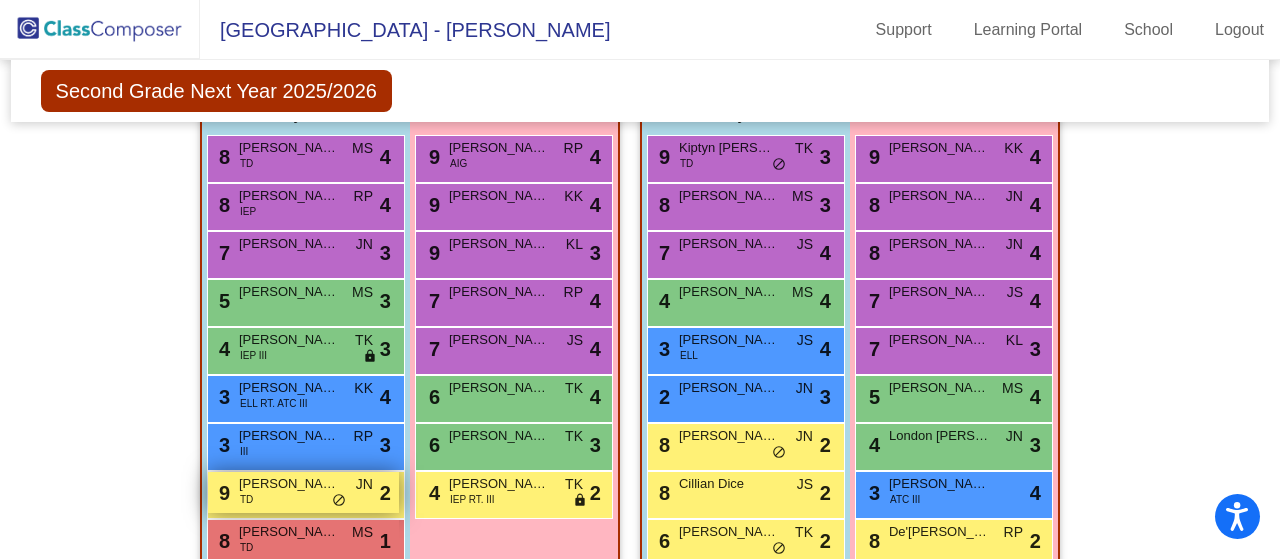 click on "[PERSON_NAME]" at bounding box center (289, 484) 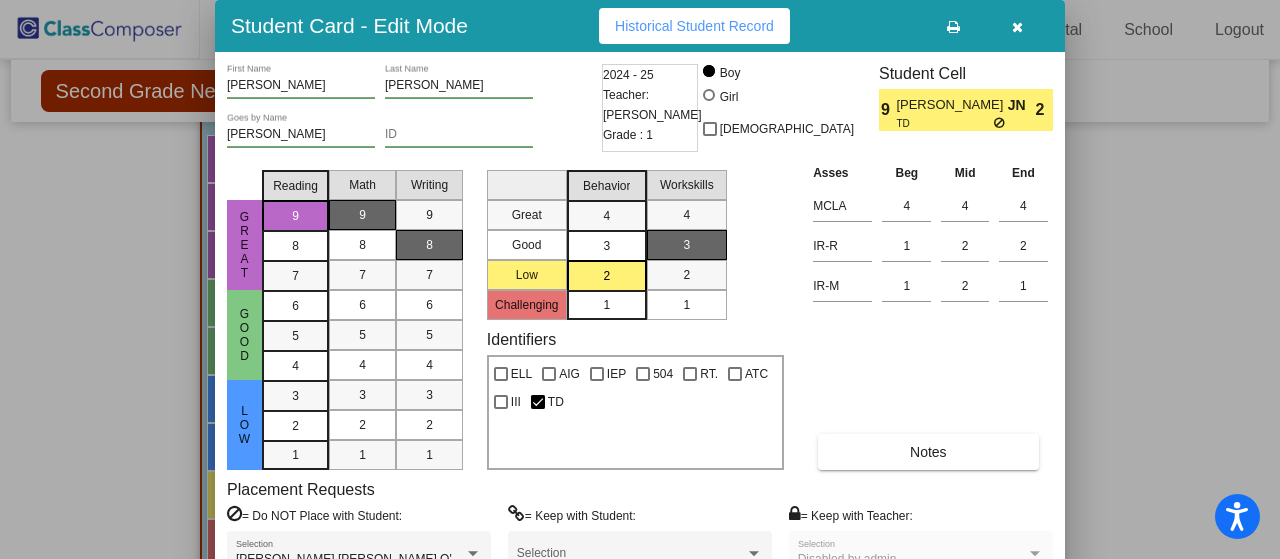 click at bounding box center (1017, 27) 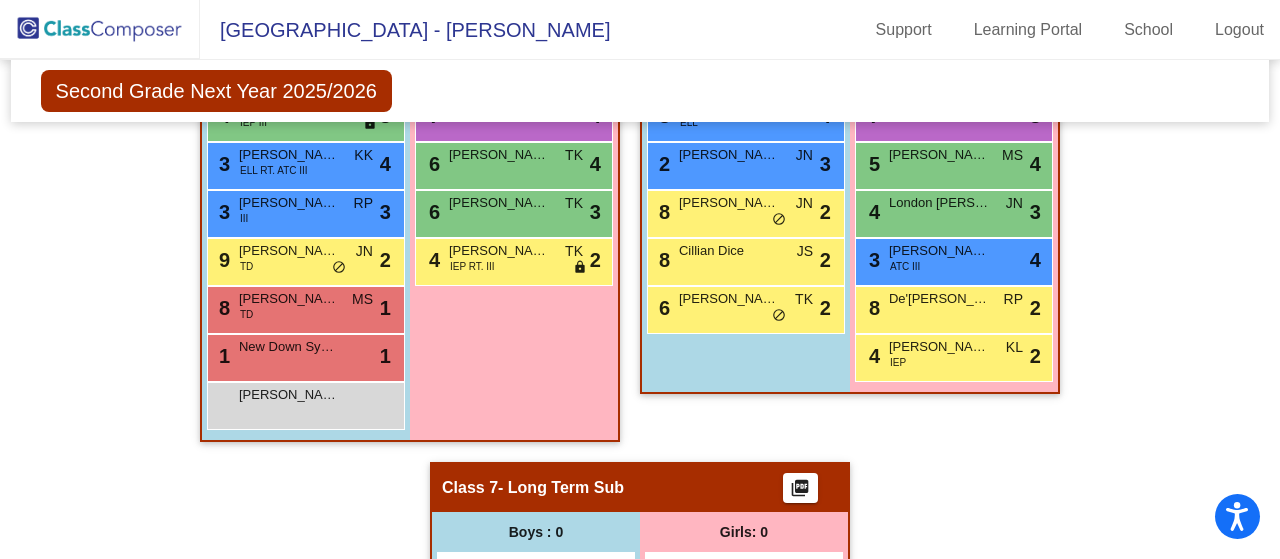 scroll, scrollTop: 1995, scrollLeft: 0, axis: vertical 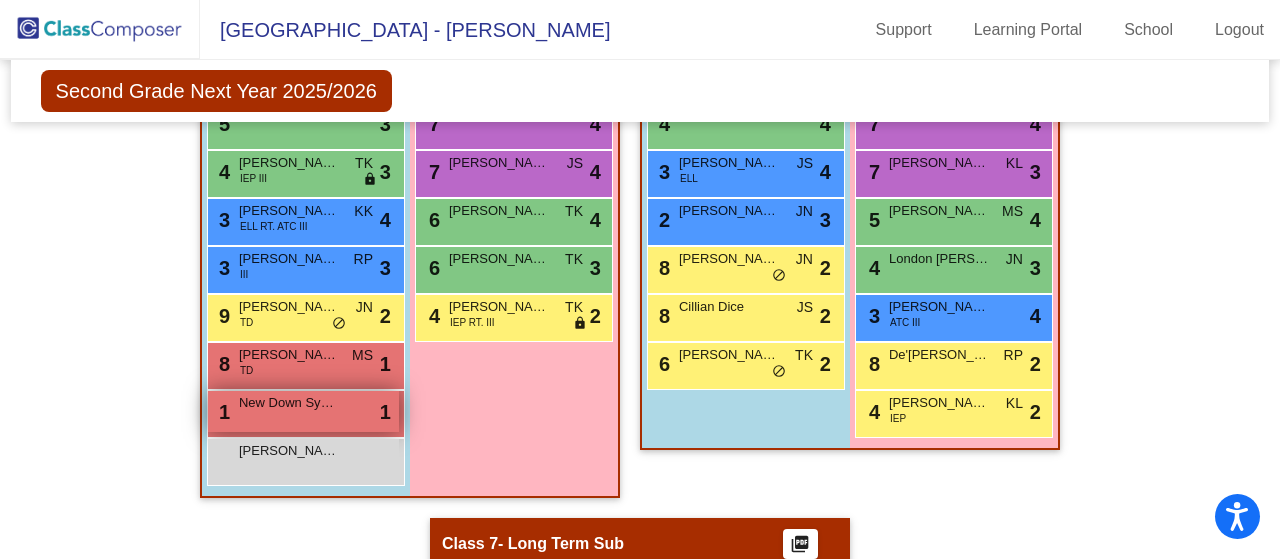 click on "1 New Down Syndrome lock do_not_disturb_alt 1" at bounding box center [303, 411] 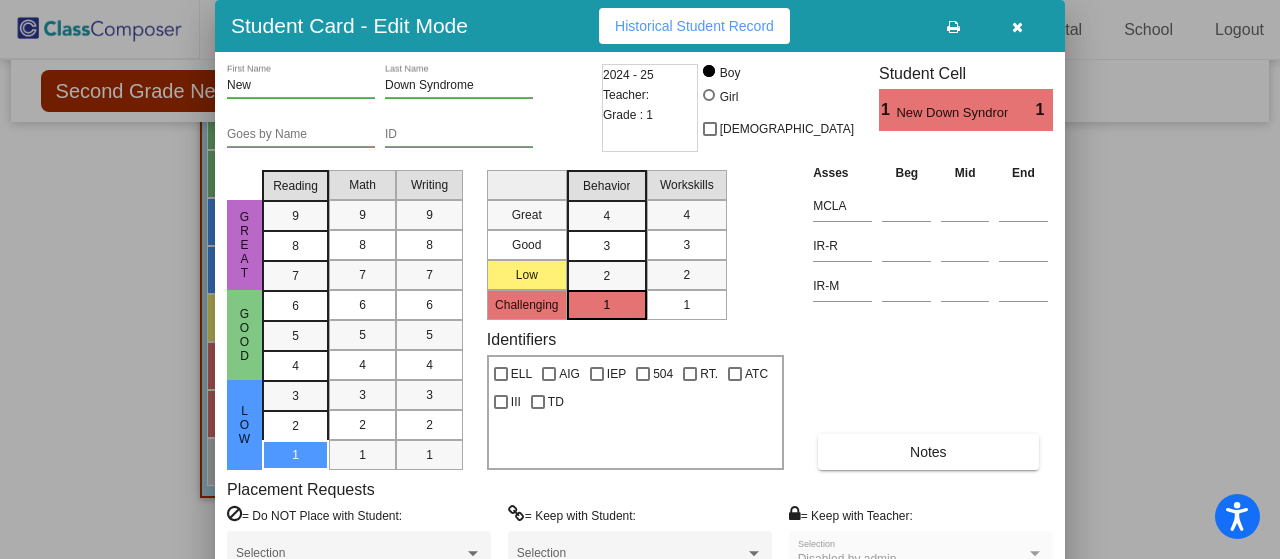 click at bounding box center [1017, 27] 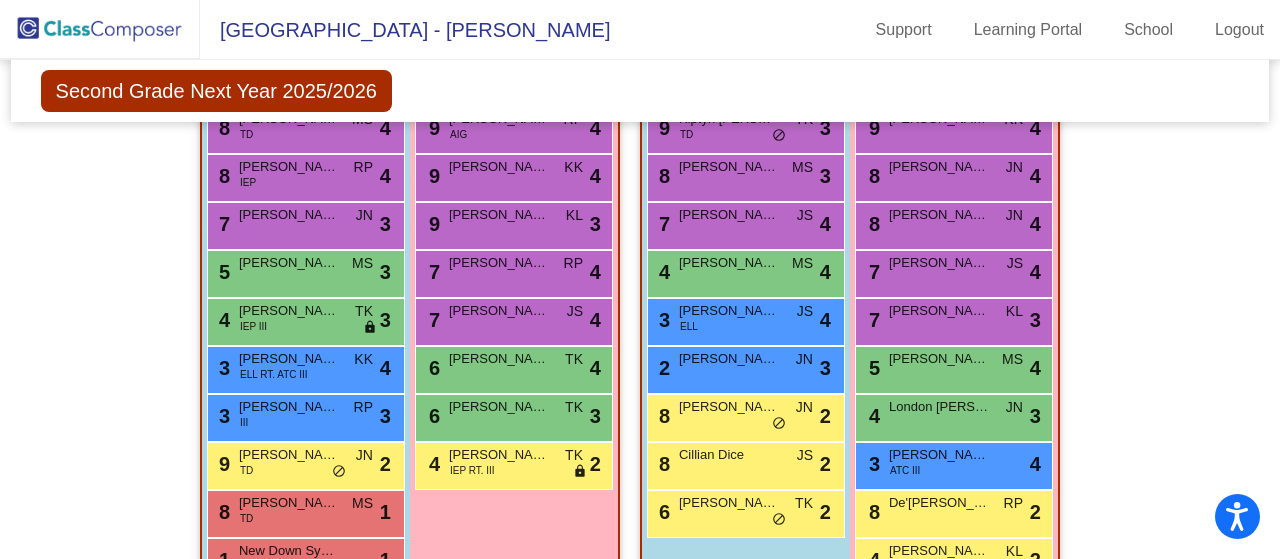 scroll, scrollTop: 1848, scrollLeft: 0, axis: vertical 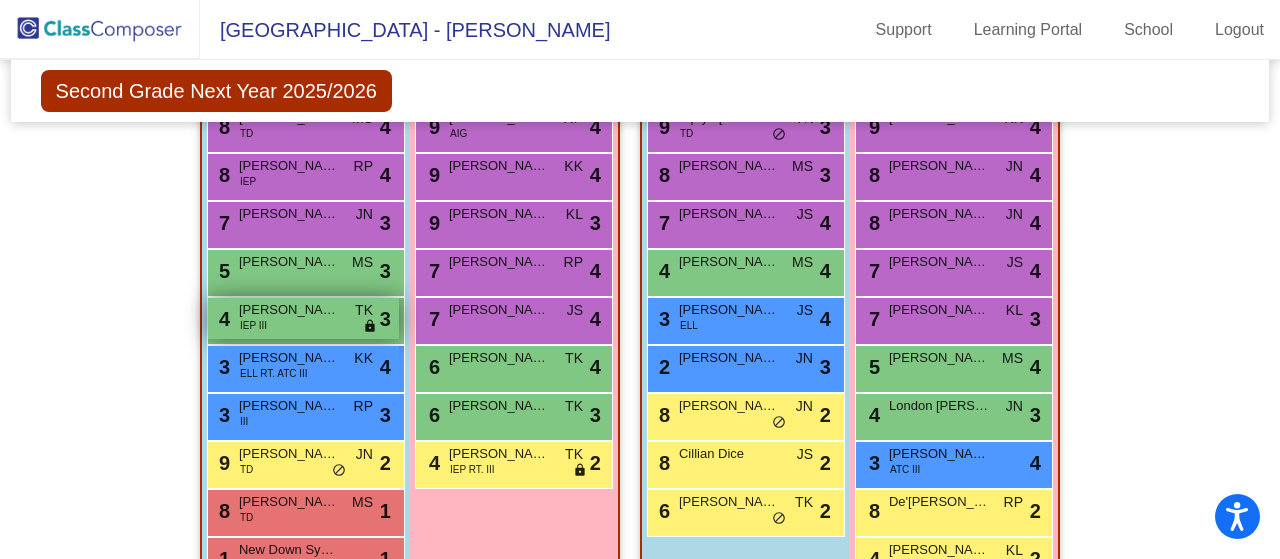 click on "4 [PERSON_NAME] IEP III TK lock do_not_disturb_alt 3" at bounding box center [303, 318] 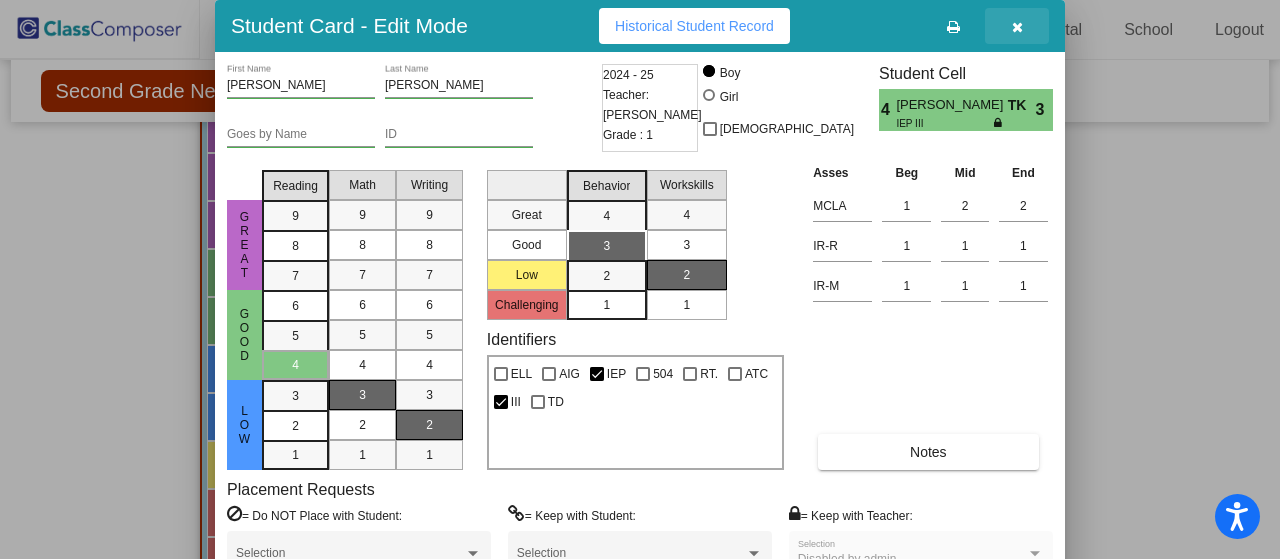 click at bounding box center [1017, 26] 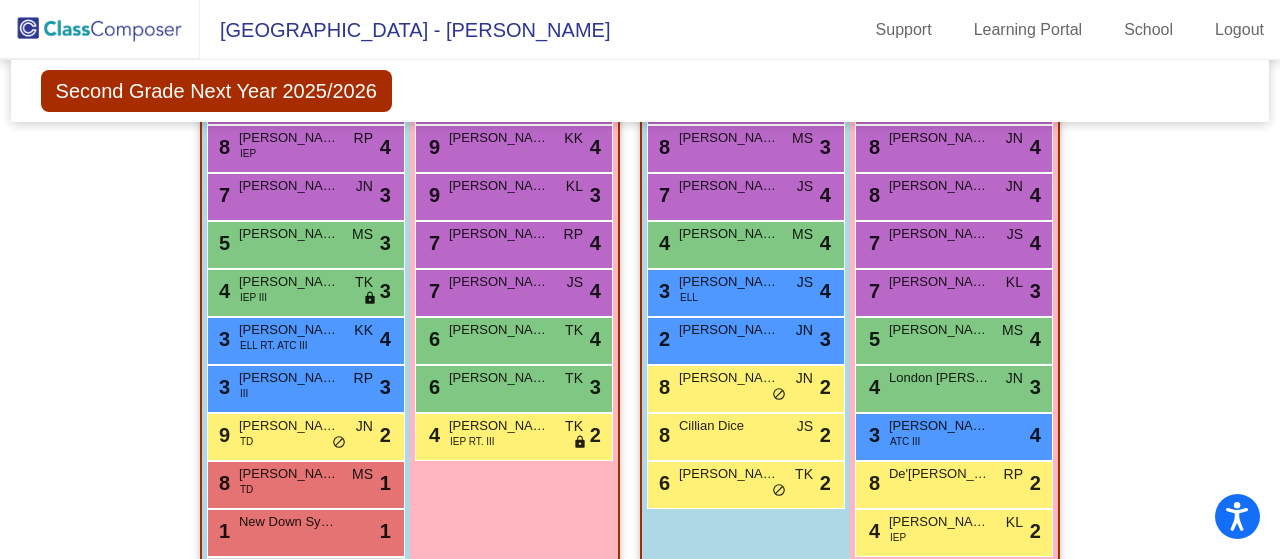scroll, scrollTop: 1875, scrollLeft: 0, axis: vertical 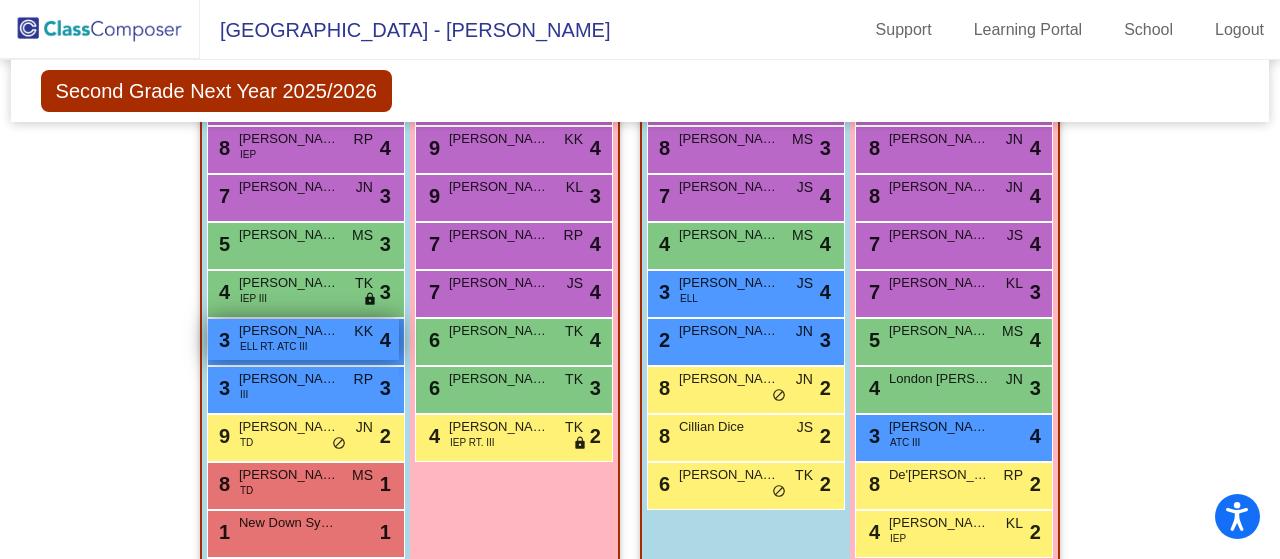 click on "3 [PERSON_NAME] ELL RT. ATC III KK lock do_not_disturb_alt 4" at bounding box center [303, 339] 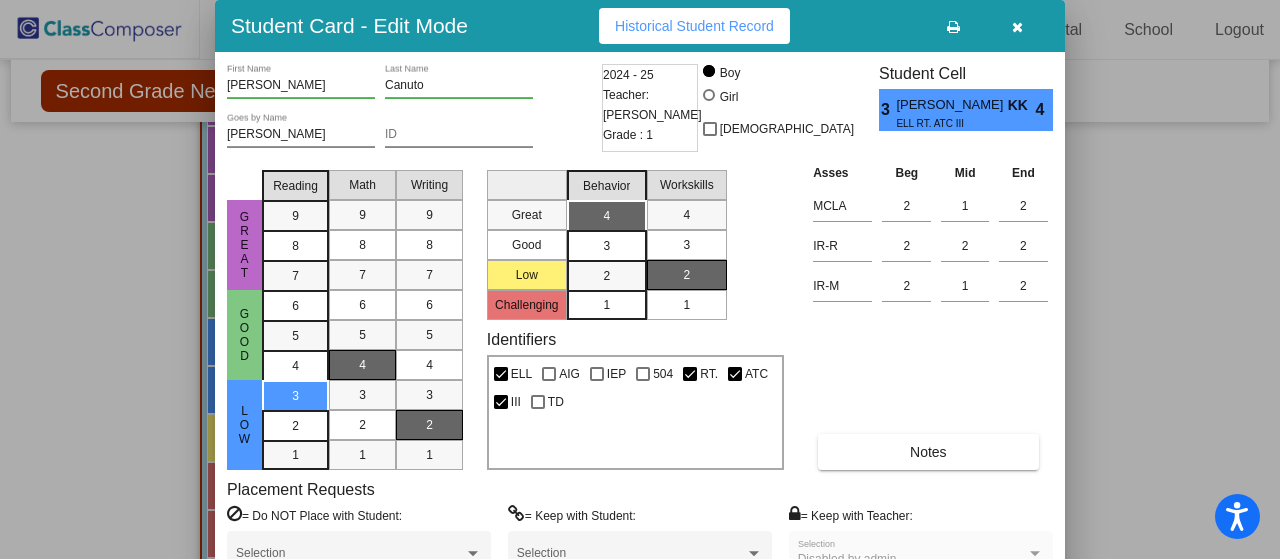 drag, startPoint x: 1027, startPoint y: 31, endPoint x: 1168, endPoint y: 245, distance: 256.27524 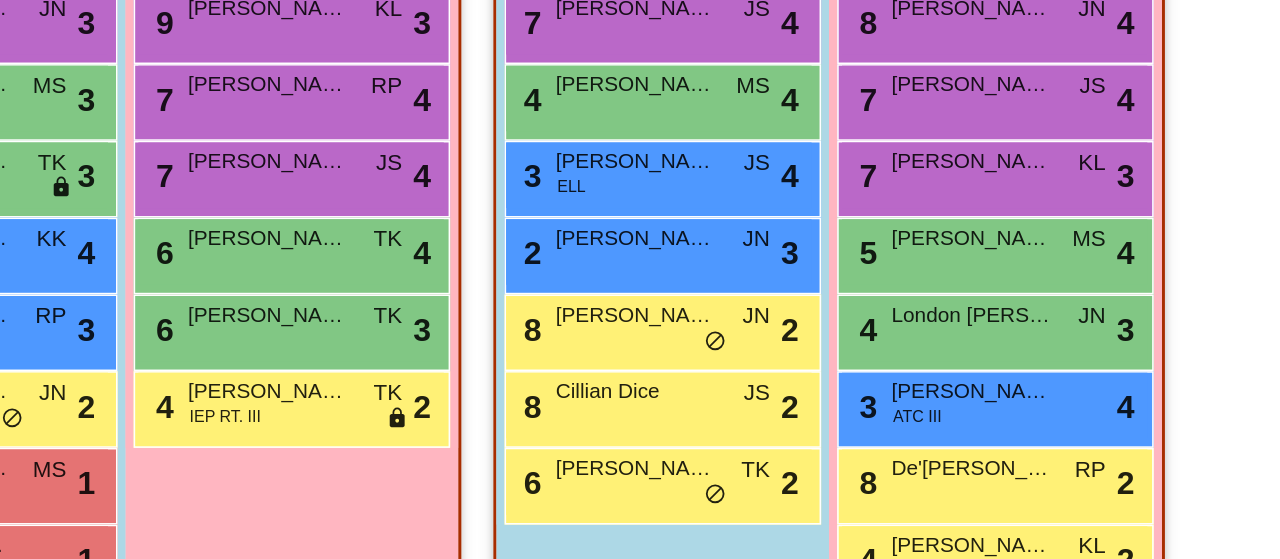 scroll, scrollTop: 1916, scrollLeft: 0, axis: vertical 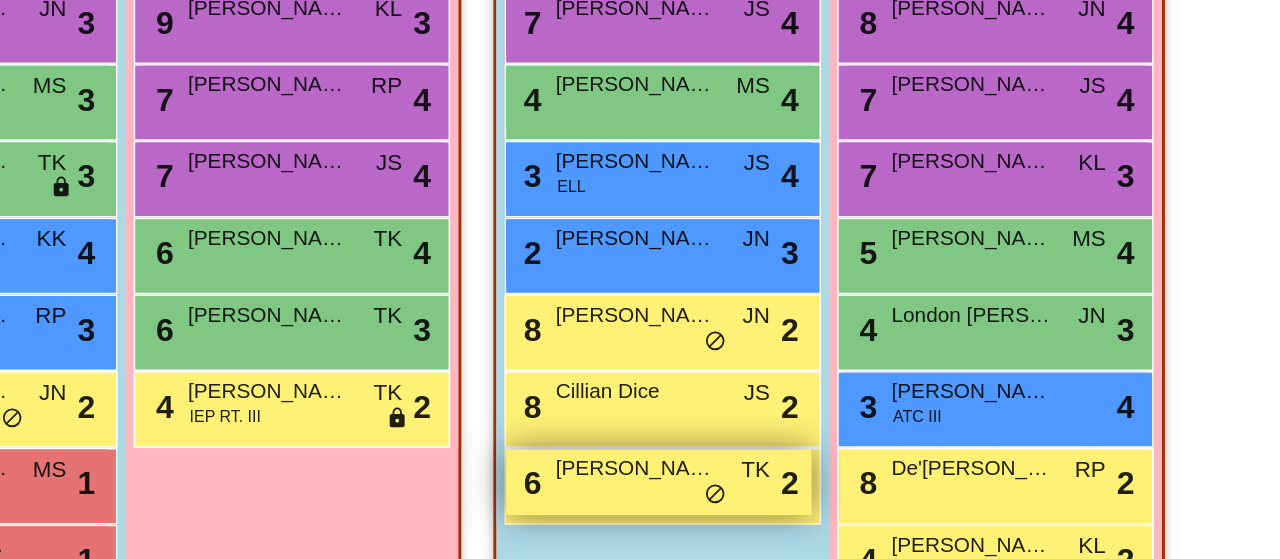 click on "do_not_disturb_alt" at bounding box center (779, 451) 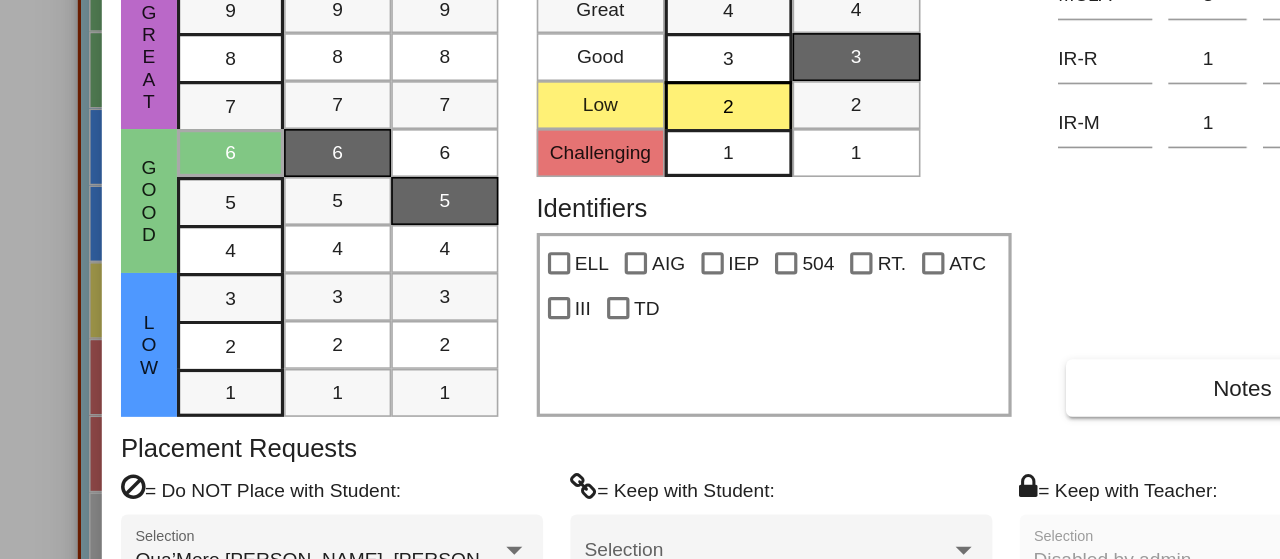 scroll, scrollTop: 0, scrollLeft: 0, axis: both 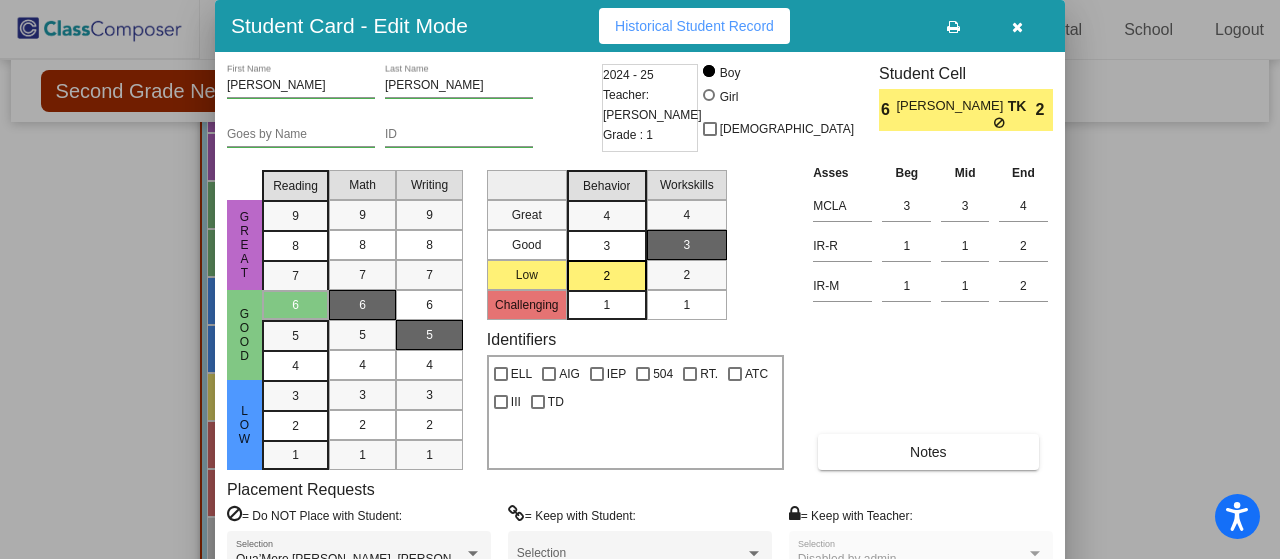 click on "= Do NOT Place with Student: Qua’Mere [PERSON_NAME], [PERSON_NAME] Selection" at bounding box center (359, 548) 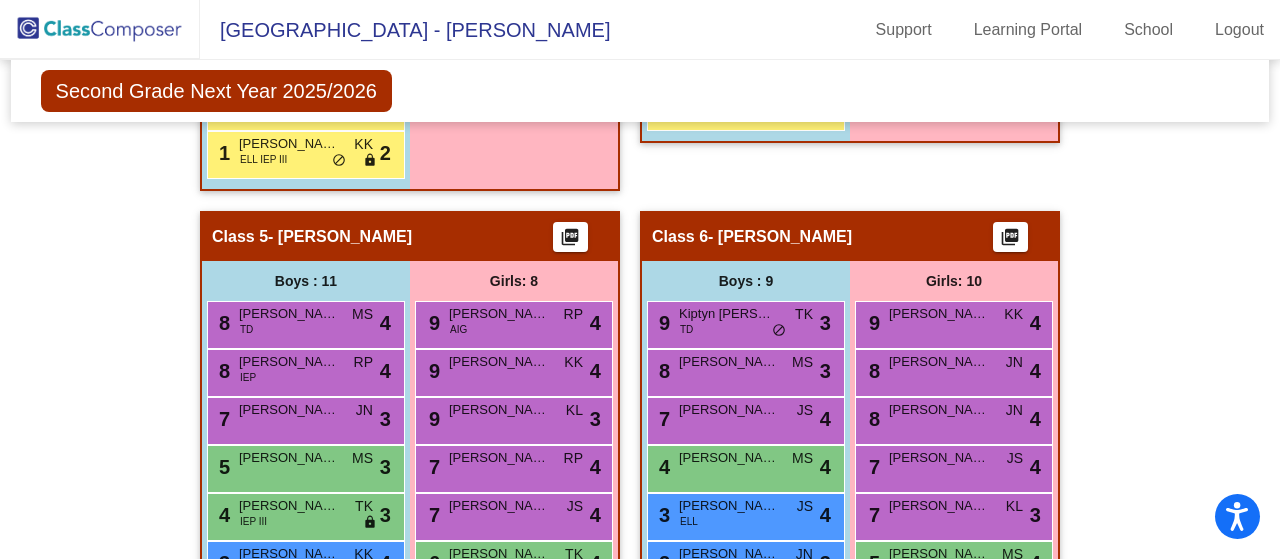 scroll, scrollTop: 1630, scrollLeft: 0, axis: vertical 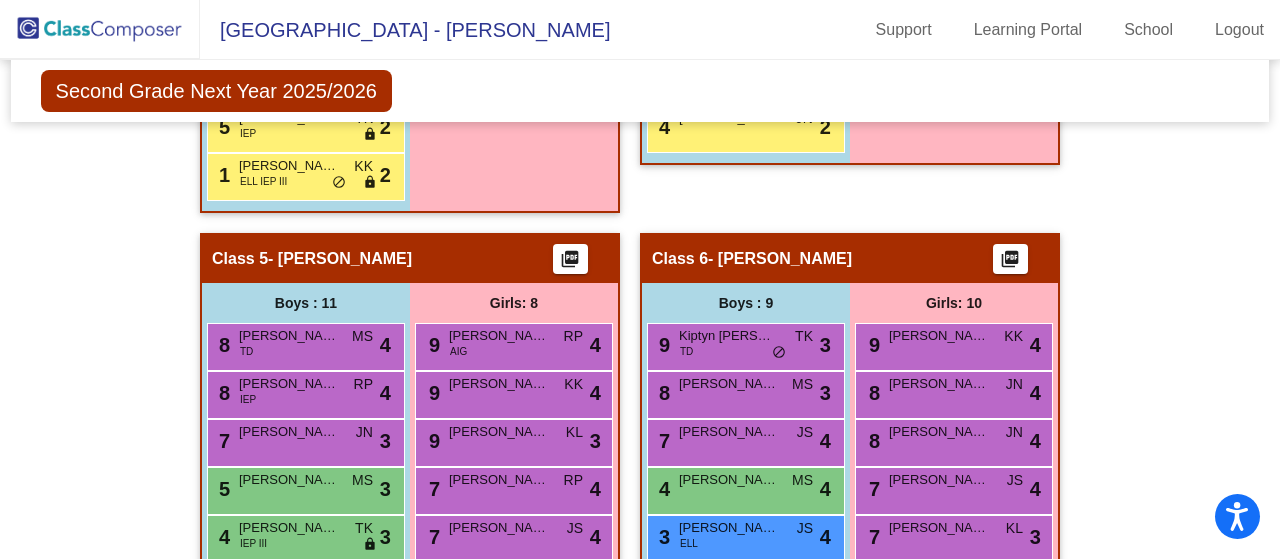 click on "picture_as_pdf" 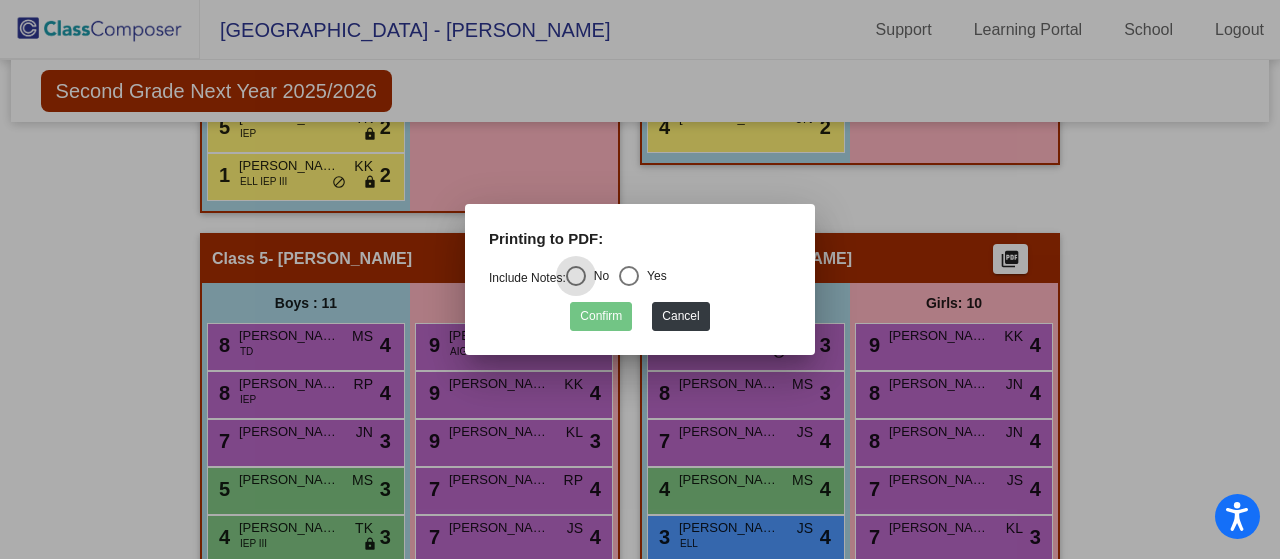 click on "Yes" at bounding box center (653, 276) 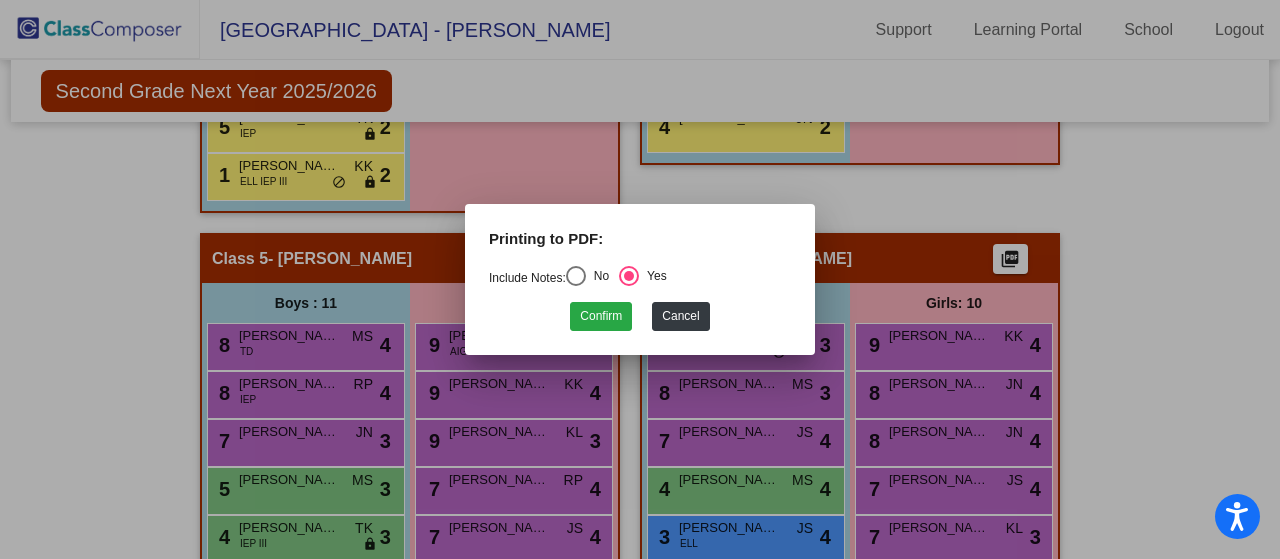 click on "Printing to PDF: Include Notes:      No        Yes Confirm Cancel" at bounding box center [640, 279] 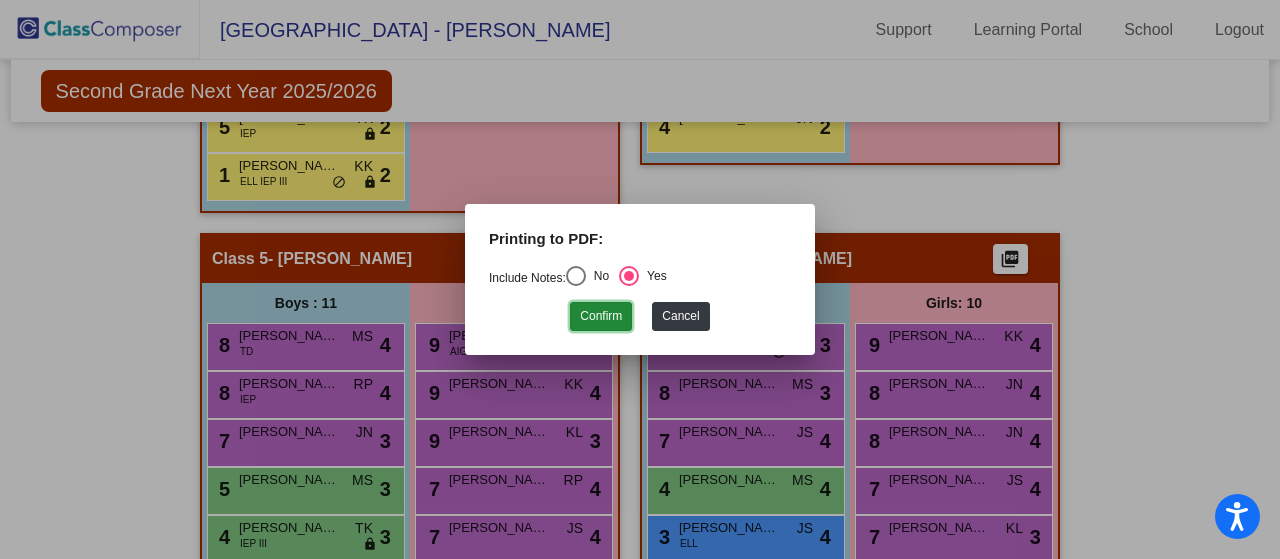 click on "Confirm" at bounding box center [601, 316] 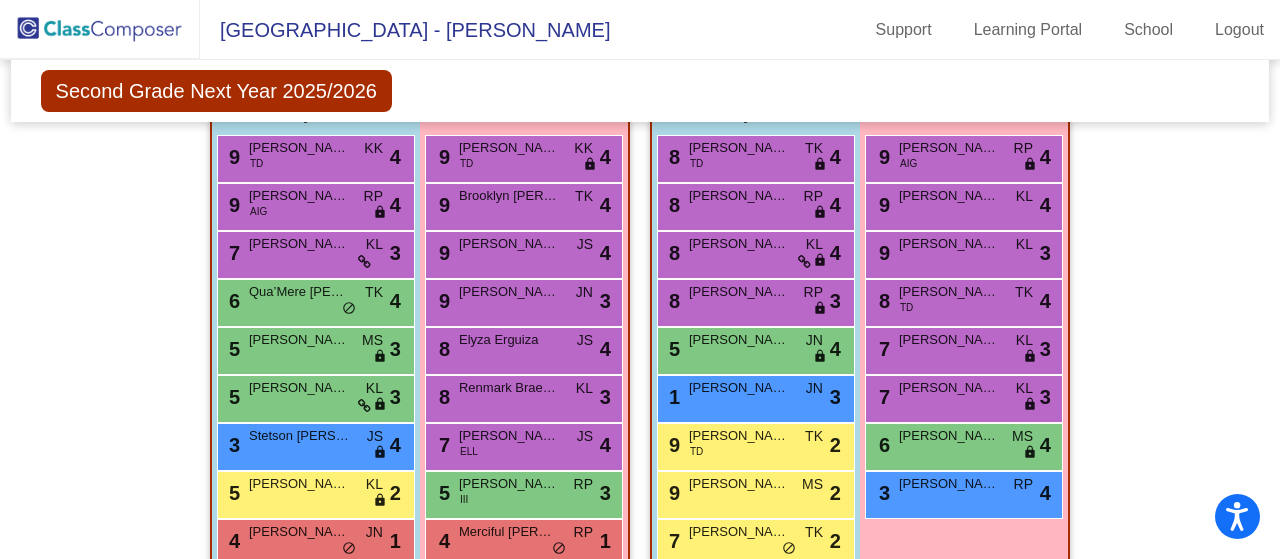 scroll, scrollTop: 0, scrollLeft: 0, axis: both 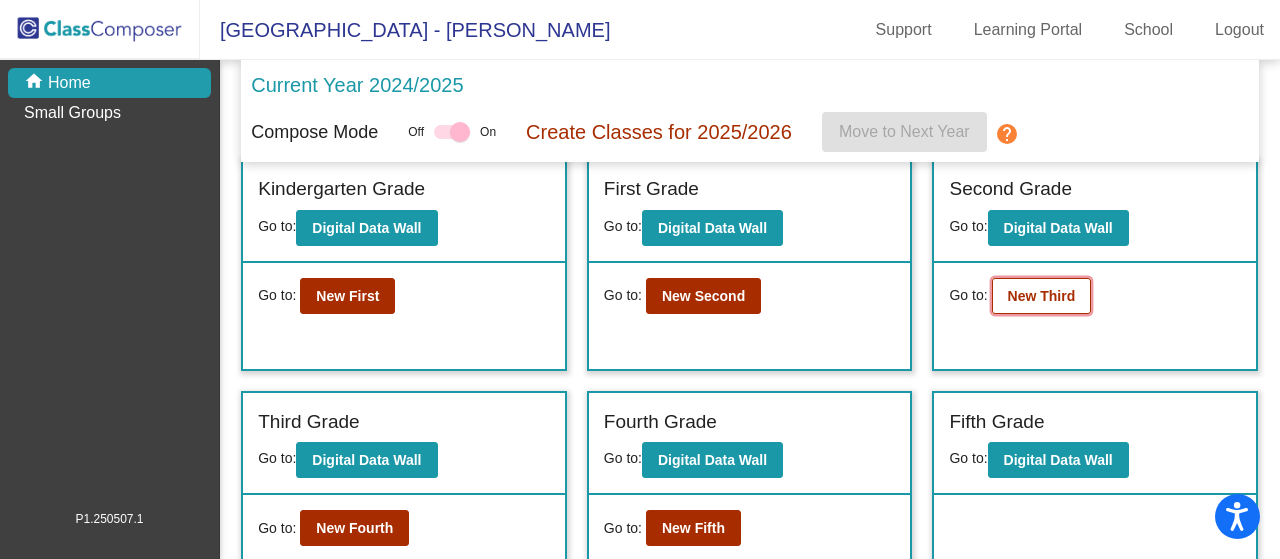 click on "New Third" 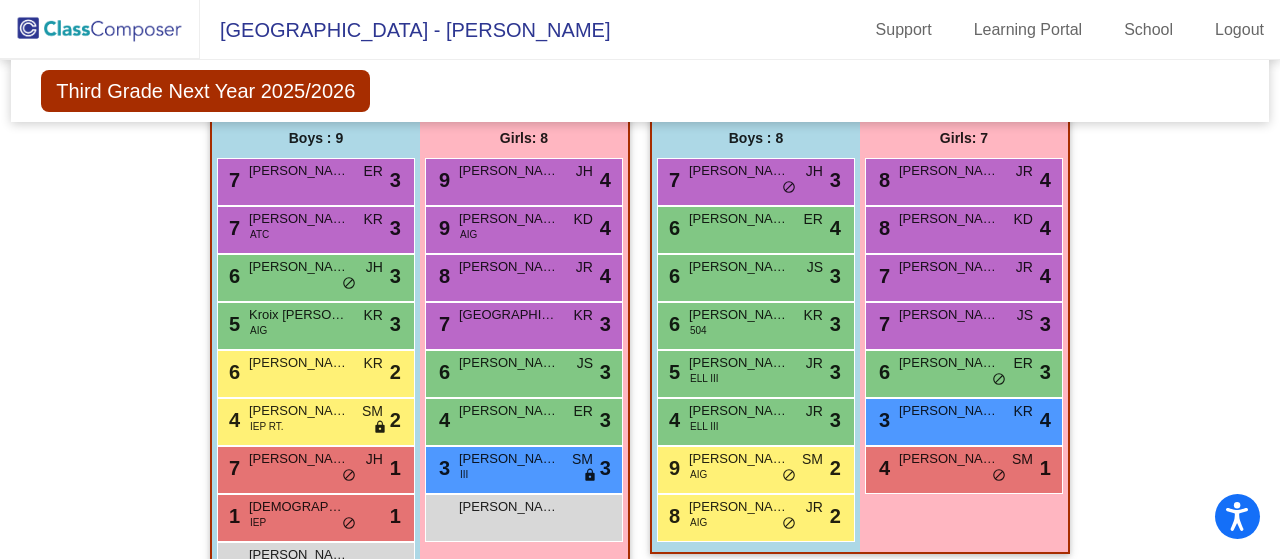 scroll, scrollTop: 536, scrollLeft: 0, axis: vertical 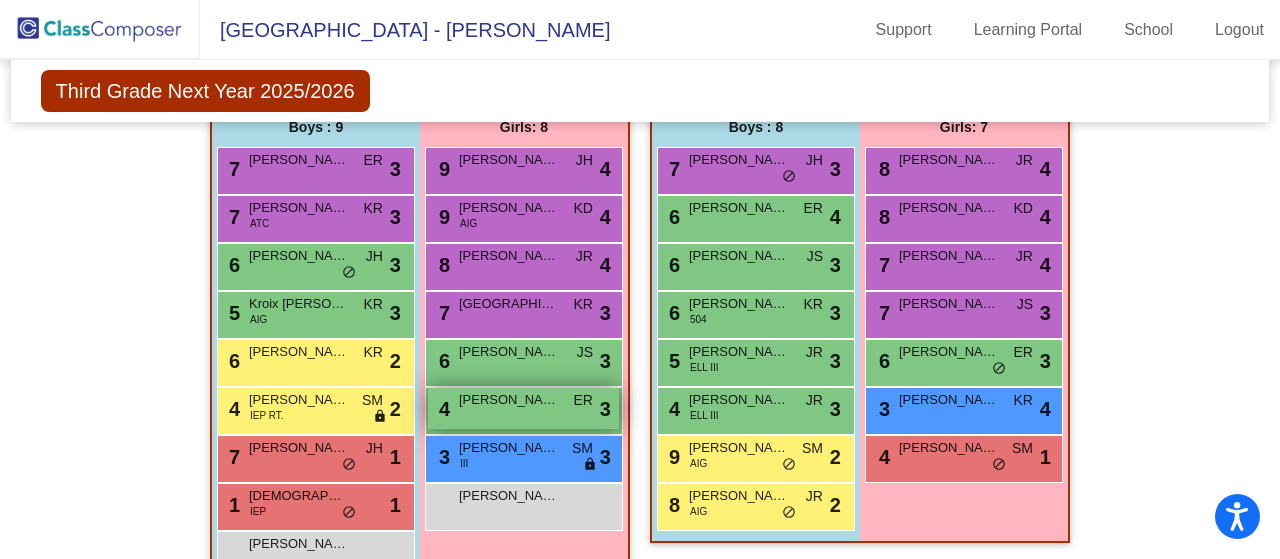 click on "4 [PERSON_NAME] lock do_not_disturb_alt 3" at bounding box center [523, 408] 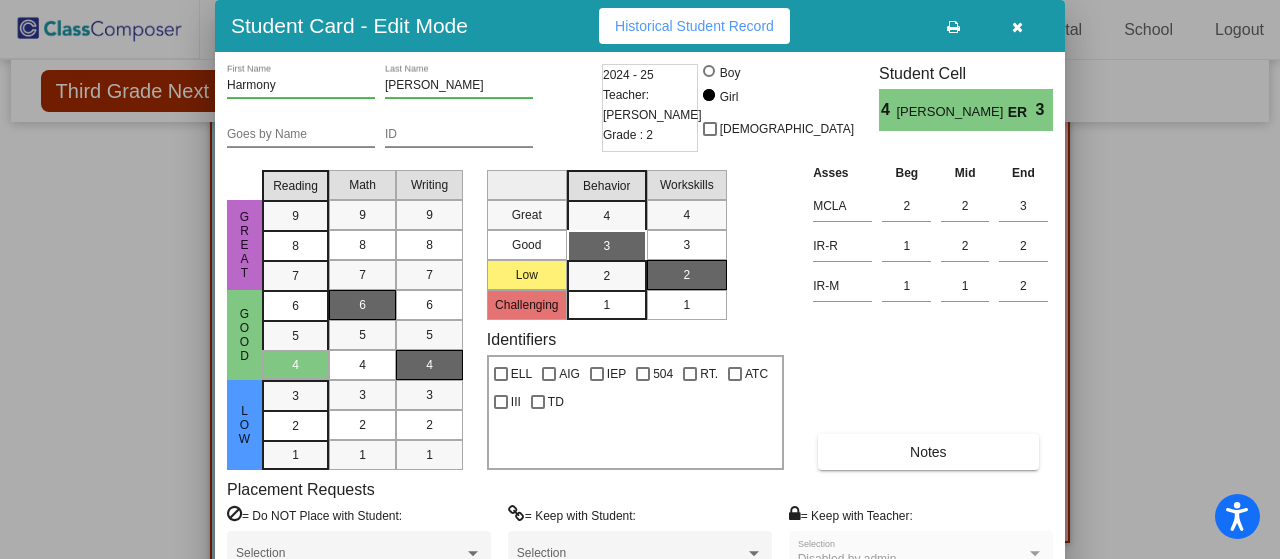 click at bounding box center [1017, 26] 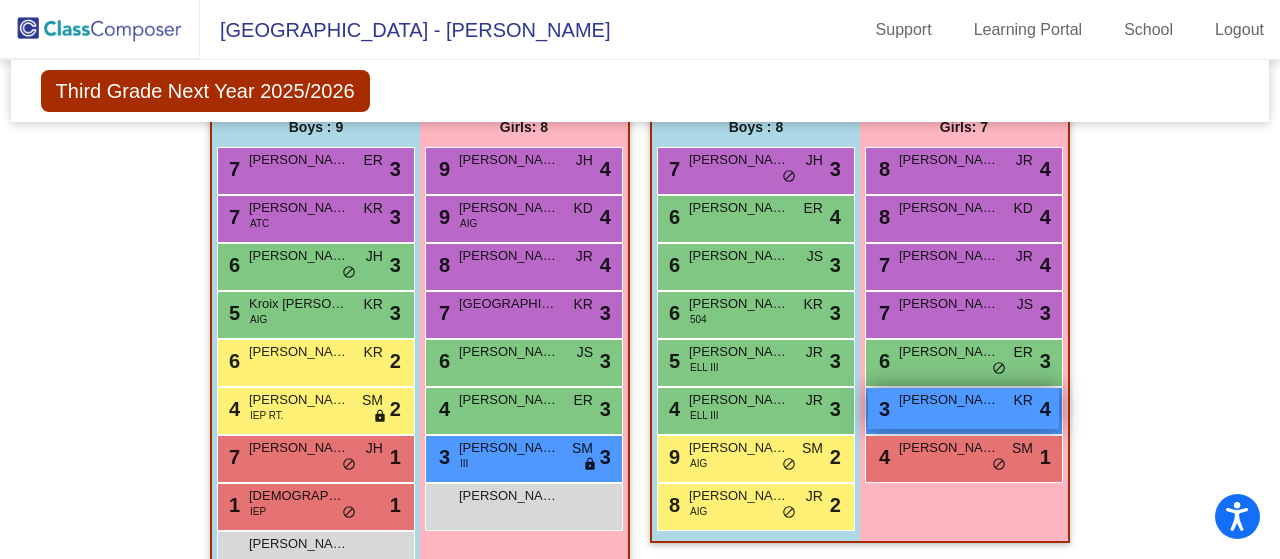 click on "3 [PERSON_NAME] KR lock do_not_disturb_alt 4" at bounding box center (963, 408) 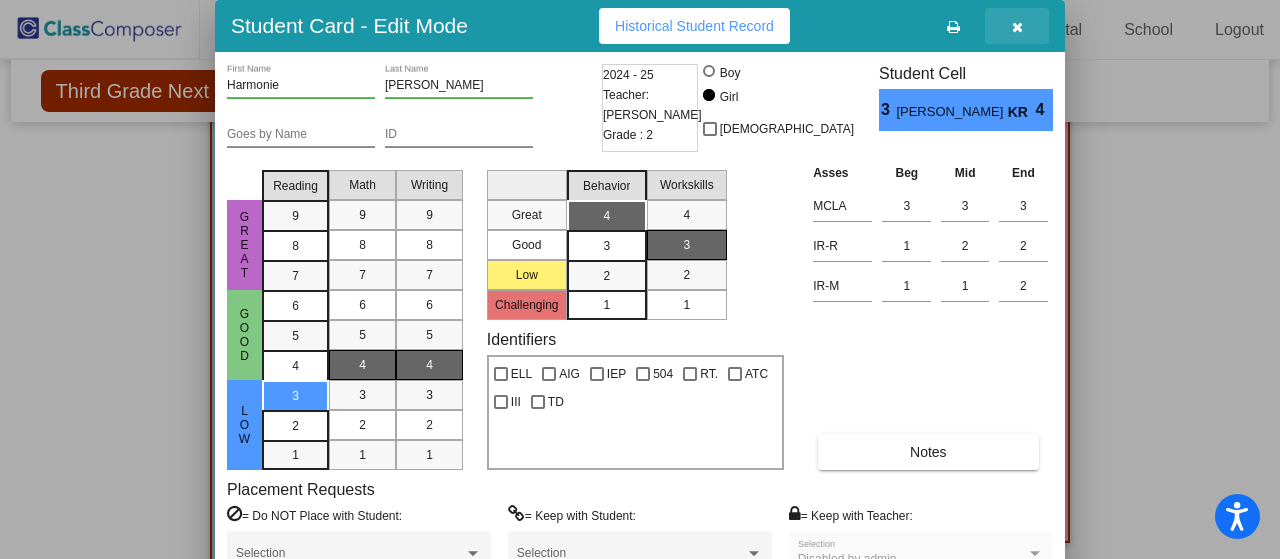click at bounding box center [1017, 27] 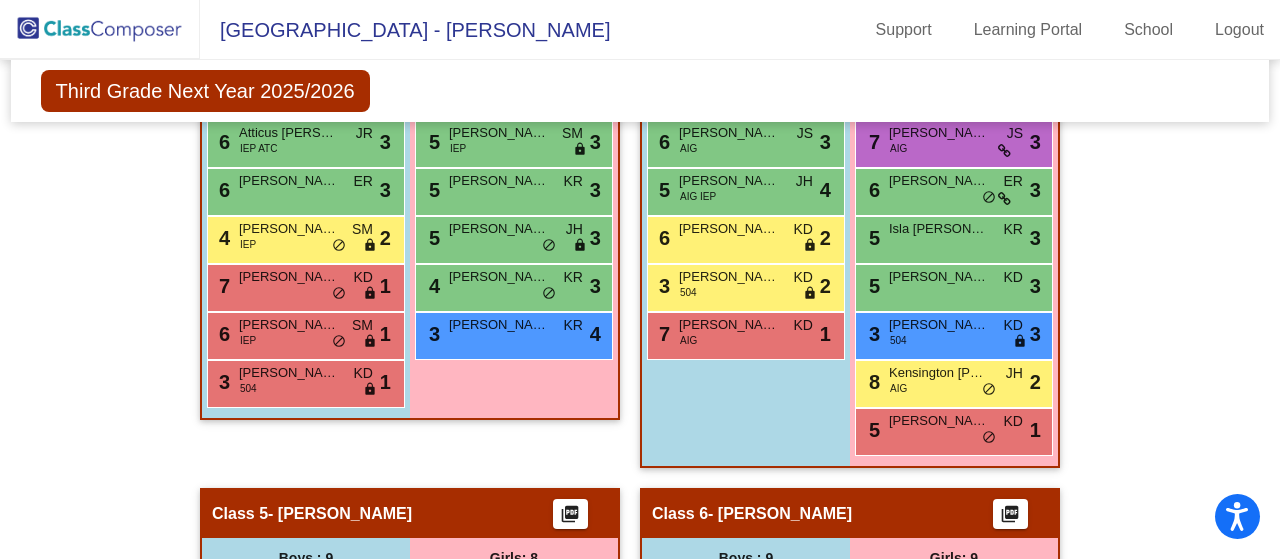 scroll, scrollTop: 1262, scrollLeft: 0, axis: vertical 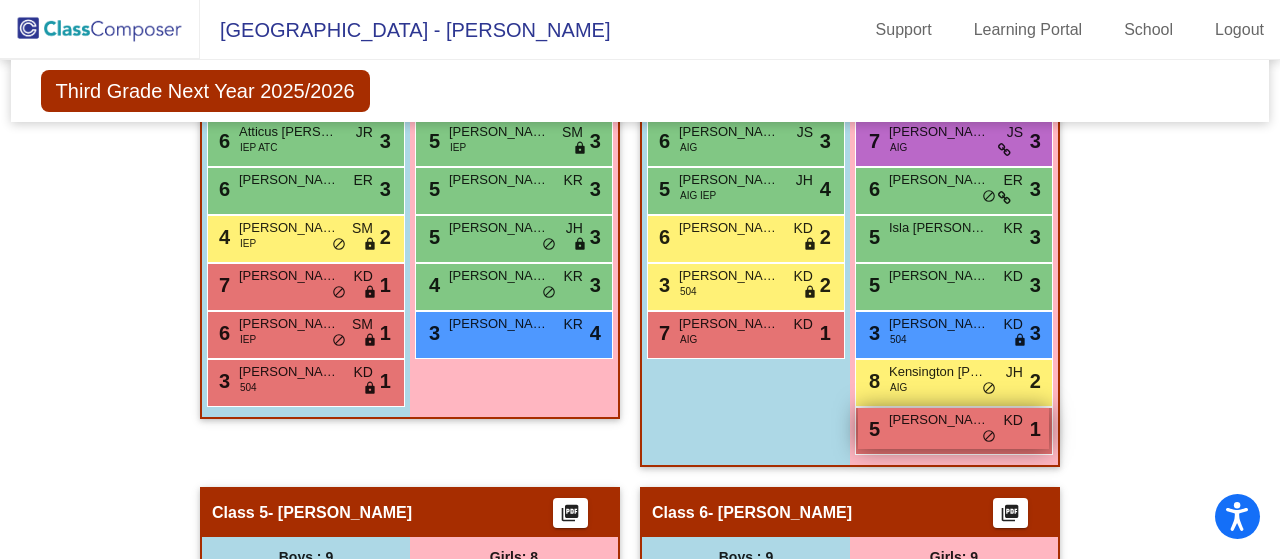 click on "5 [PERSON_NAME] KD lock do_not_disturb_alt 1" at bounding box center [953, 428] 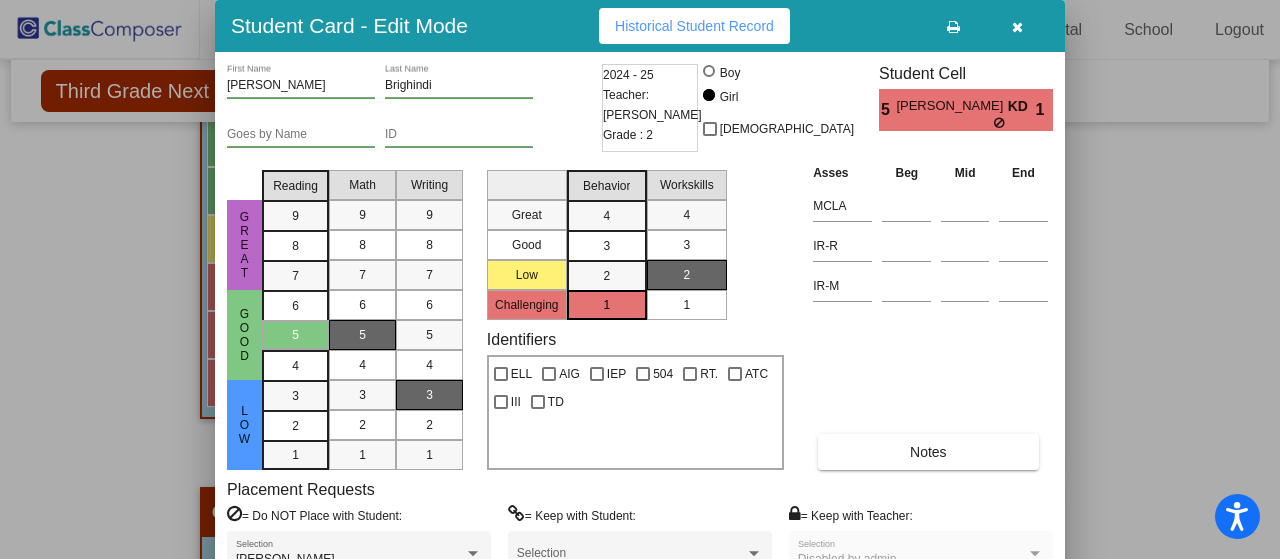 drag, startPoint x: 1032, startPoint y: 24, endPoint x: 1060, endPoint y: 49, distance: 37.536648 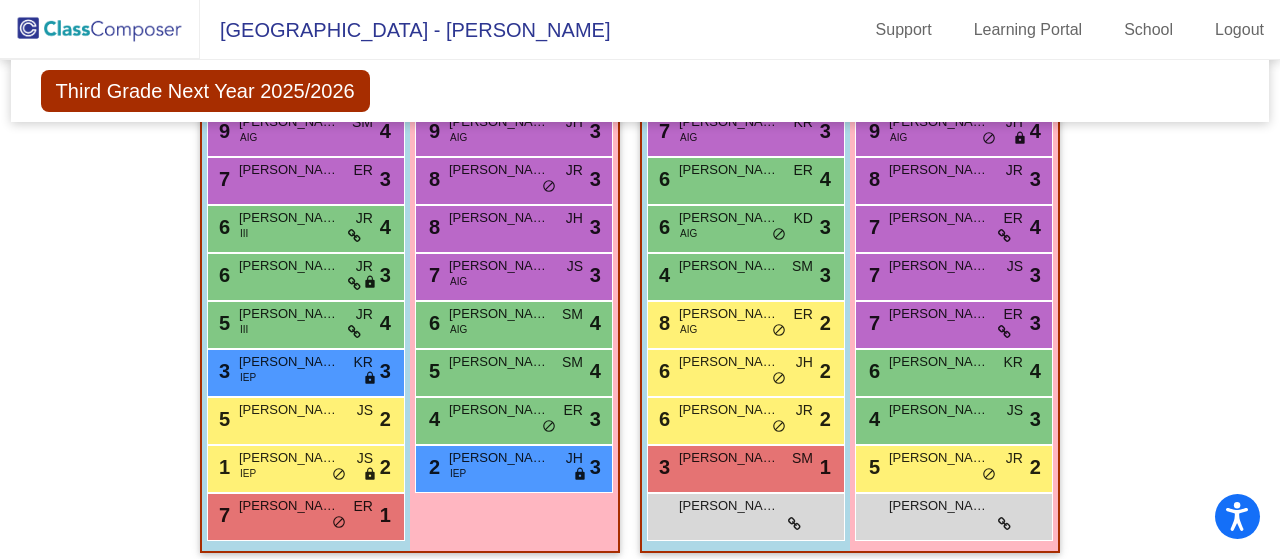 scroll, scrollTop: 1732, scrollLeft: 0, axis: vertical 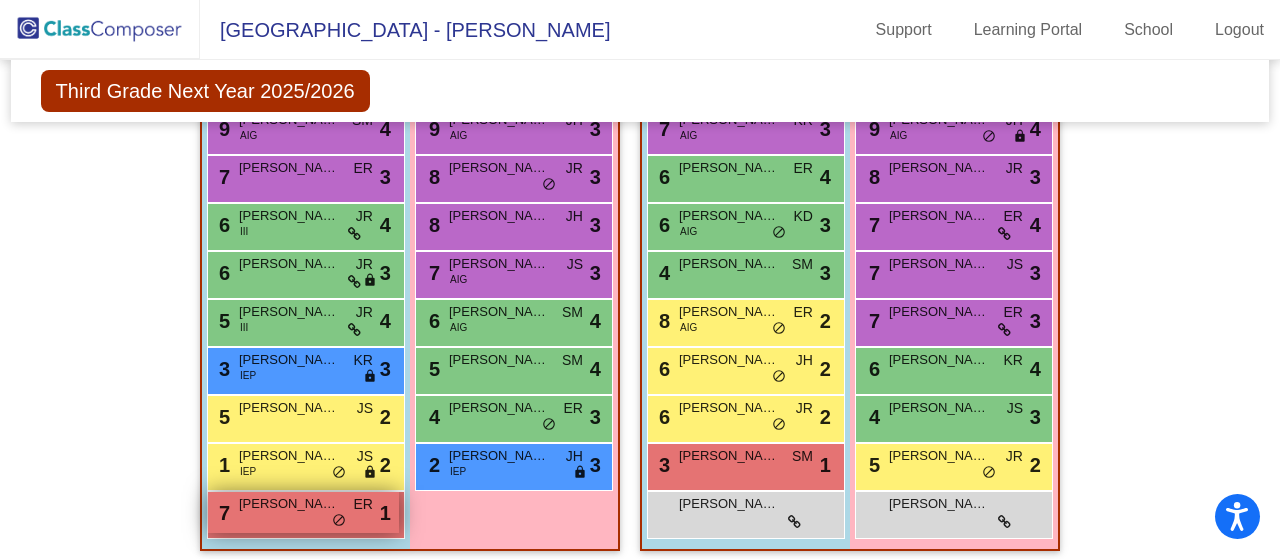 click on "[PERSON_NAME]" at bounding box center [289, 504] 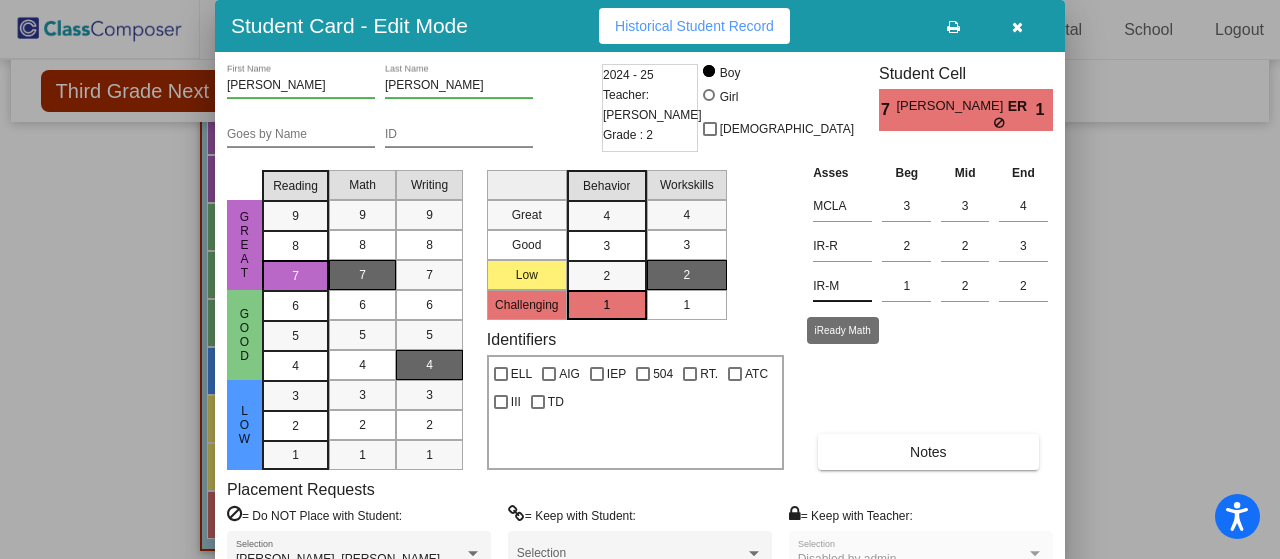click on "IR-M" at bounding box center (842, 286) 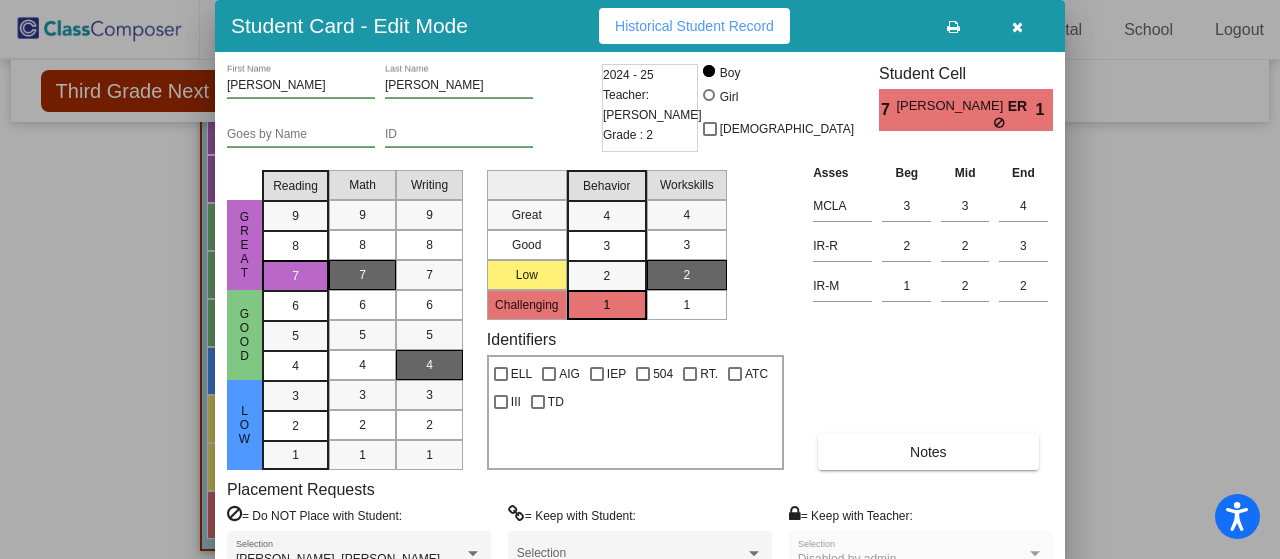 click at bounding box center [1017, 27] 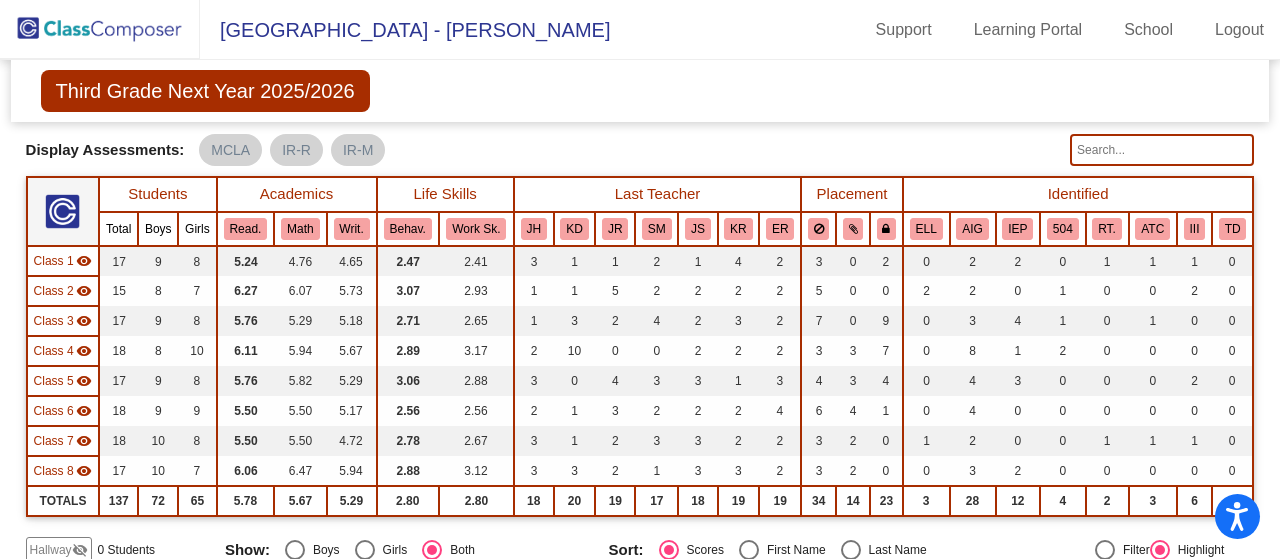 scroll, scrollTop: 0, scrollLeft: 0, axis: both 